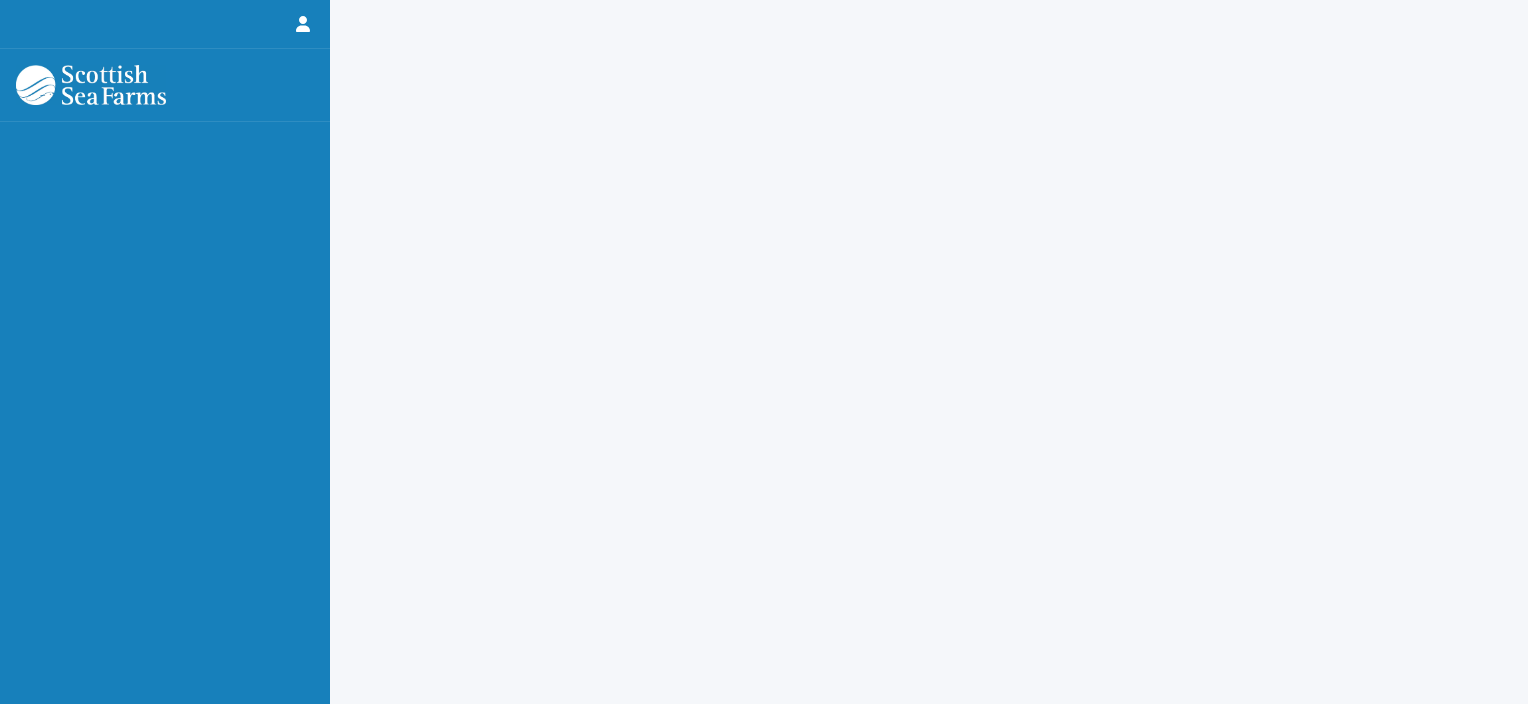 scroll, scrollTop: 0, scrollLeft: 0, axis: both 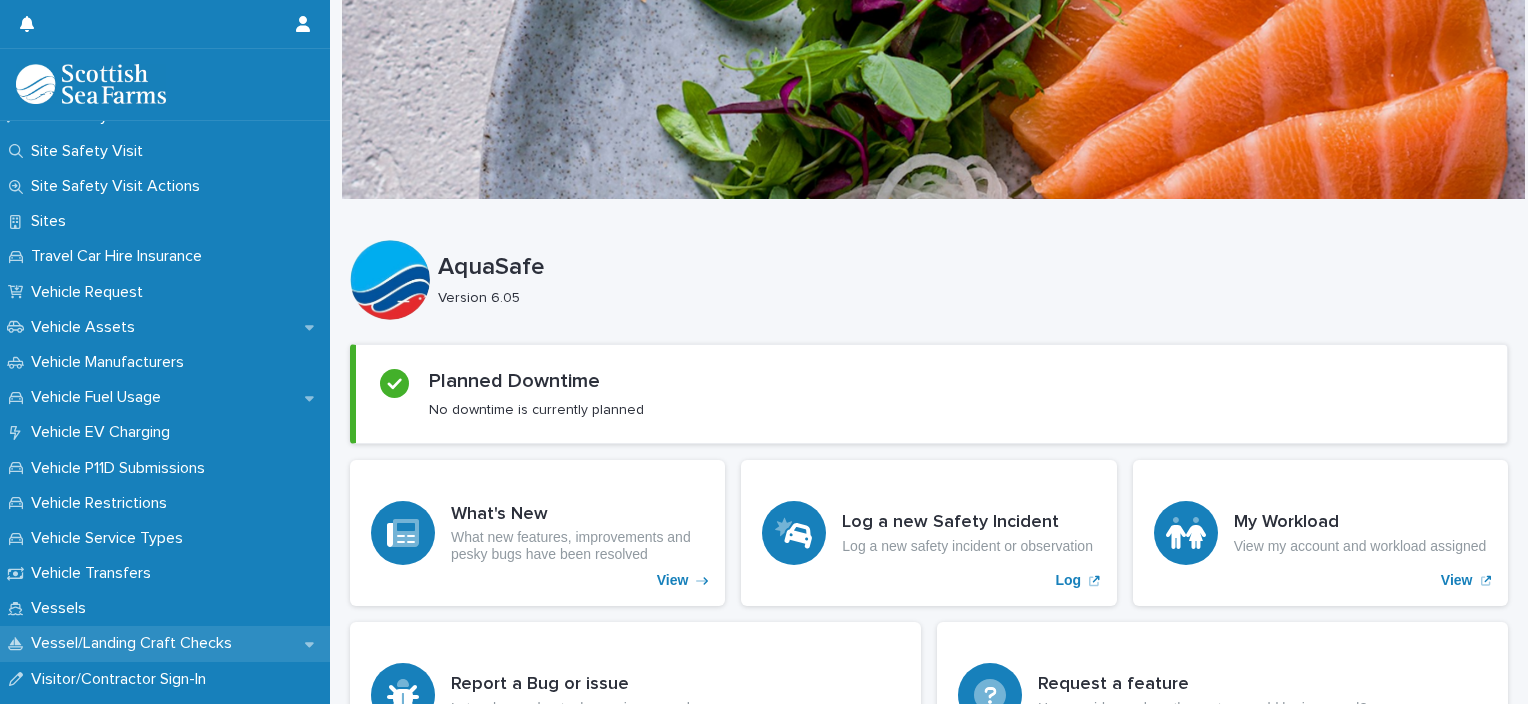 click on "Vessel/Landing Craft Checks" at bounding box center (135, 643) 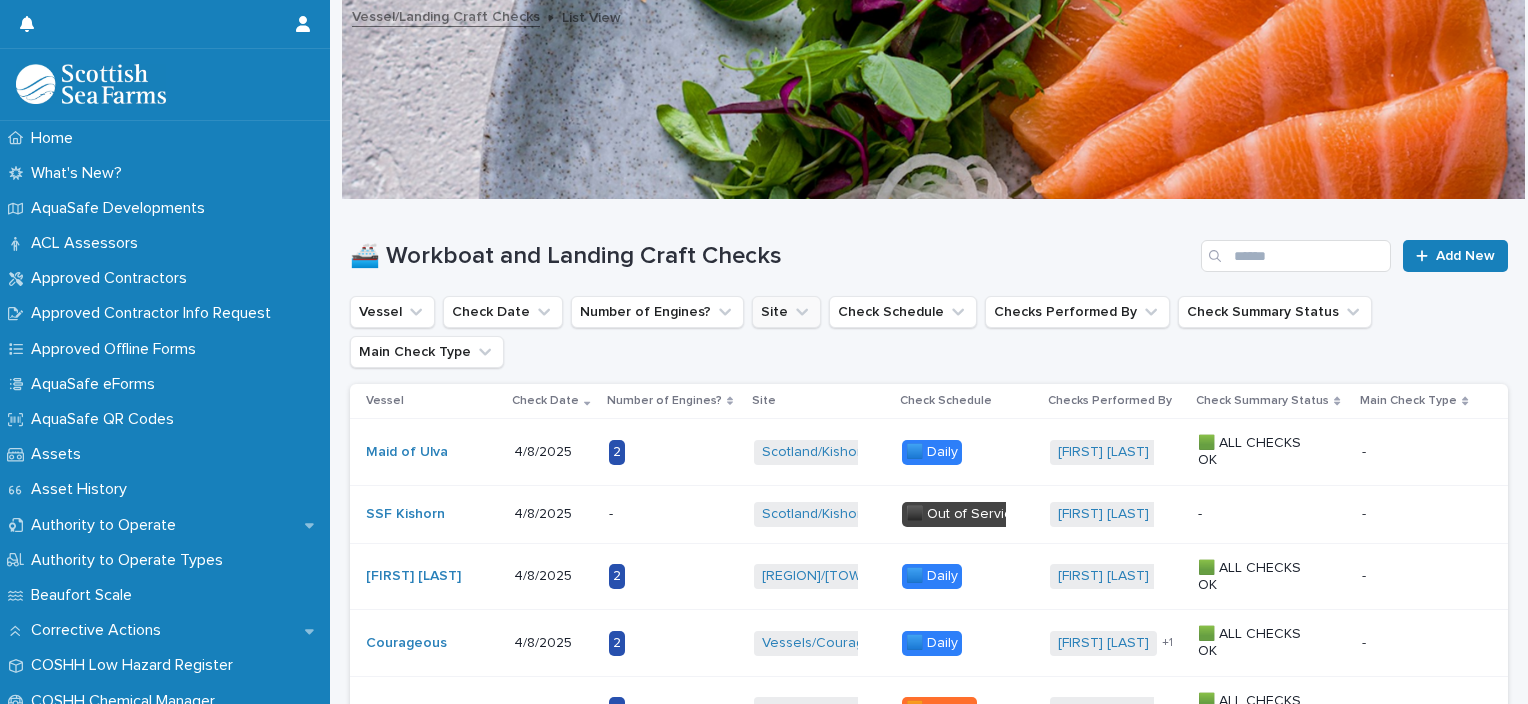click 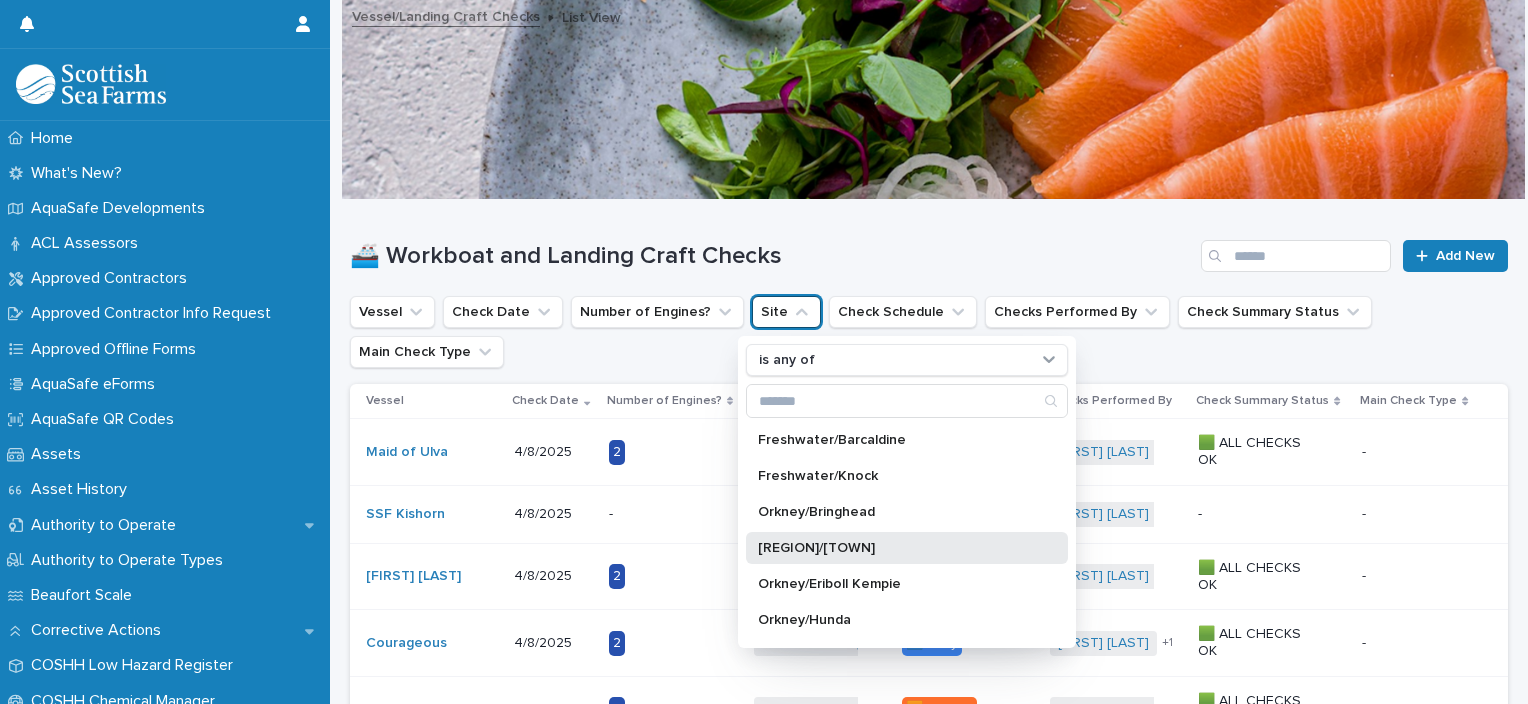 click on "[REGION]/[TOWN]" at bounding box center (907, 548) 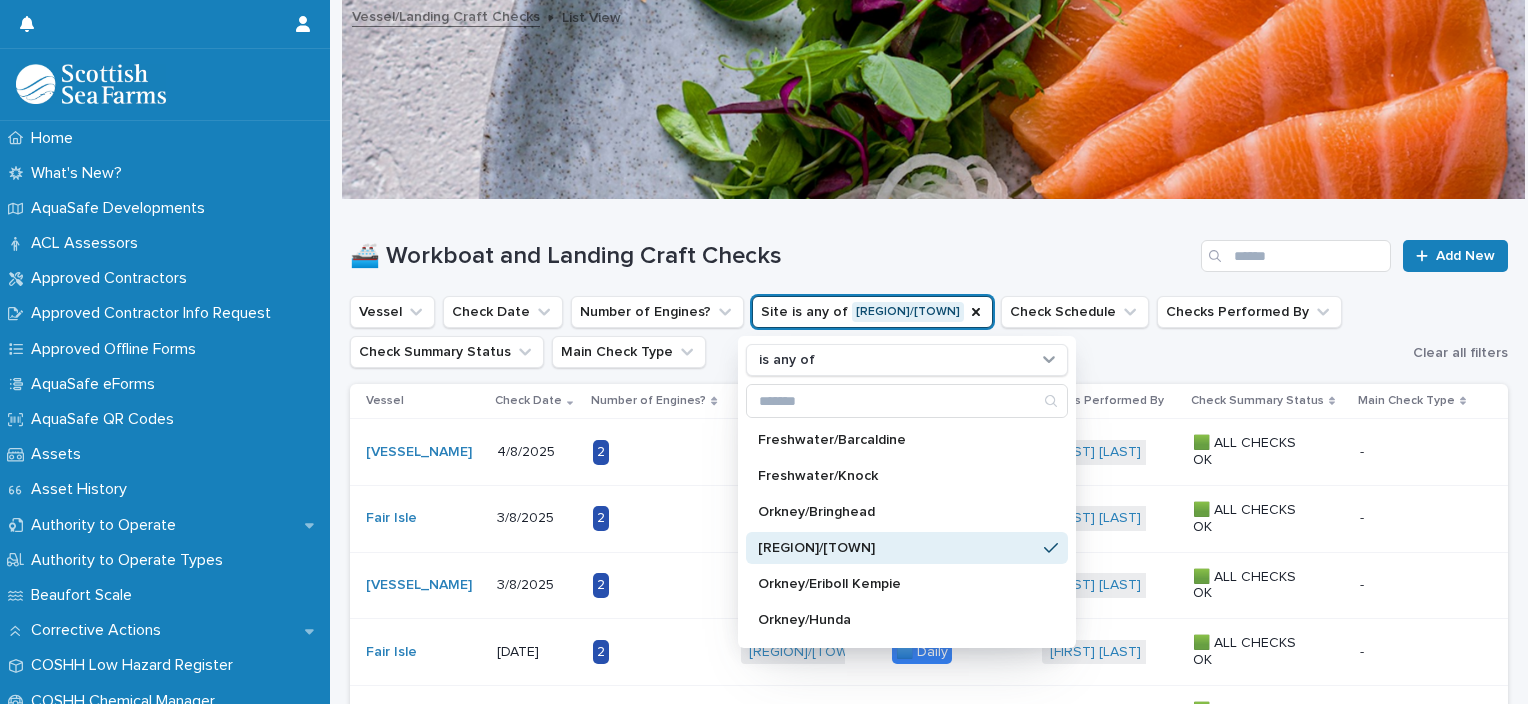 click on "🚢 Workboat and Landing Craft Checks" at bounding box center [771, 256] 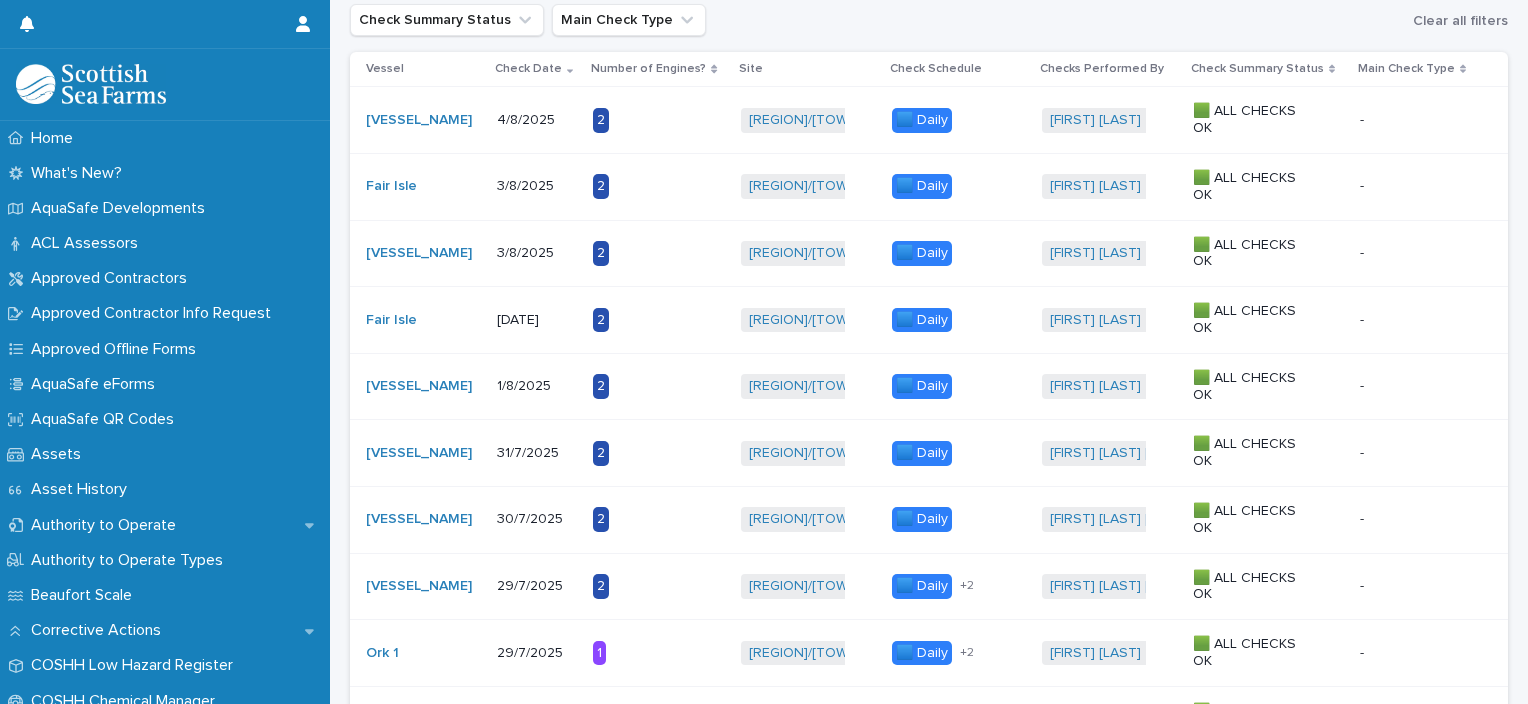 scroll, scrollTop: 372, scrollLeft: 0, axis: vertical 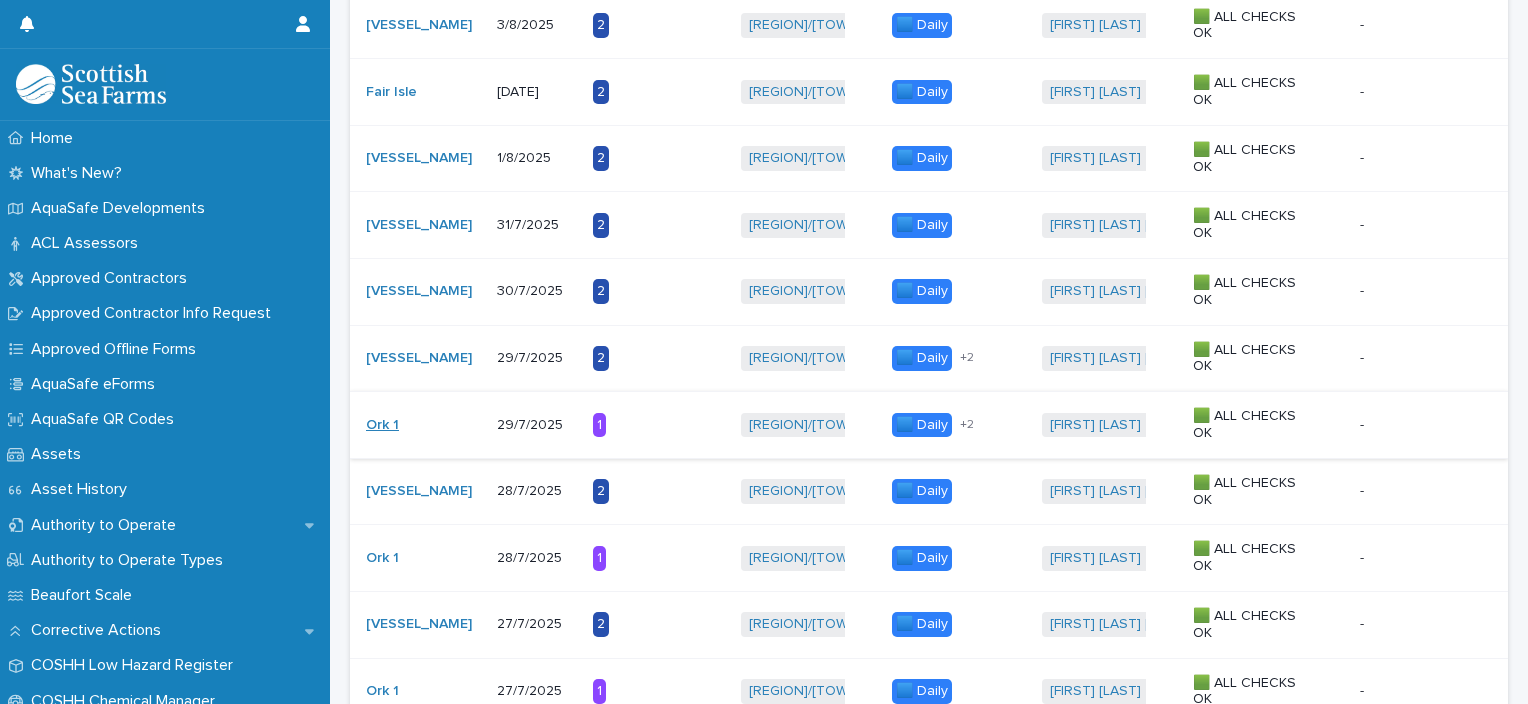 click on "Ork 1" at bounding box center (382, 425) 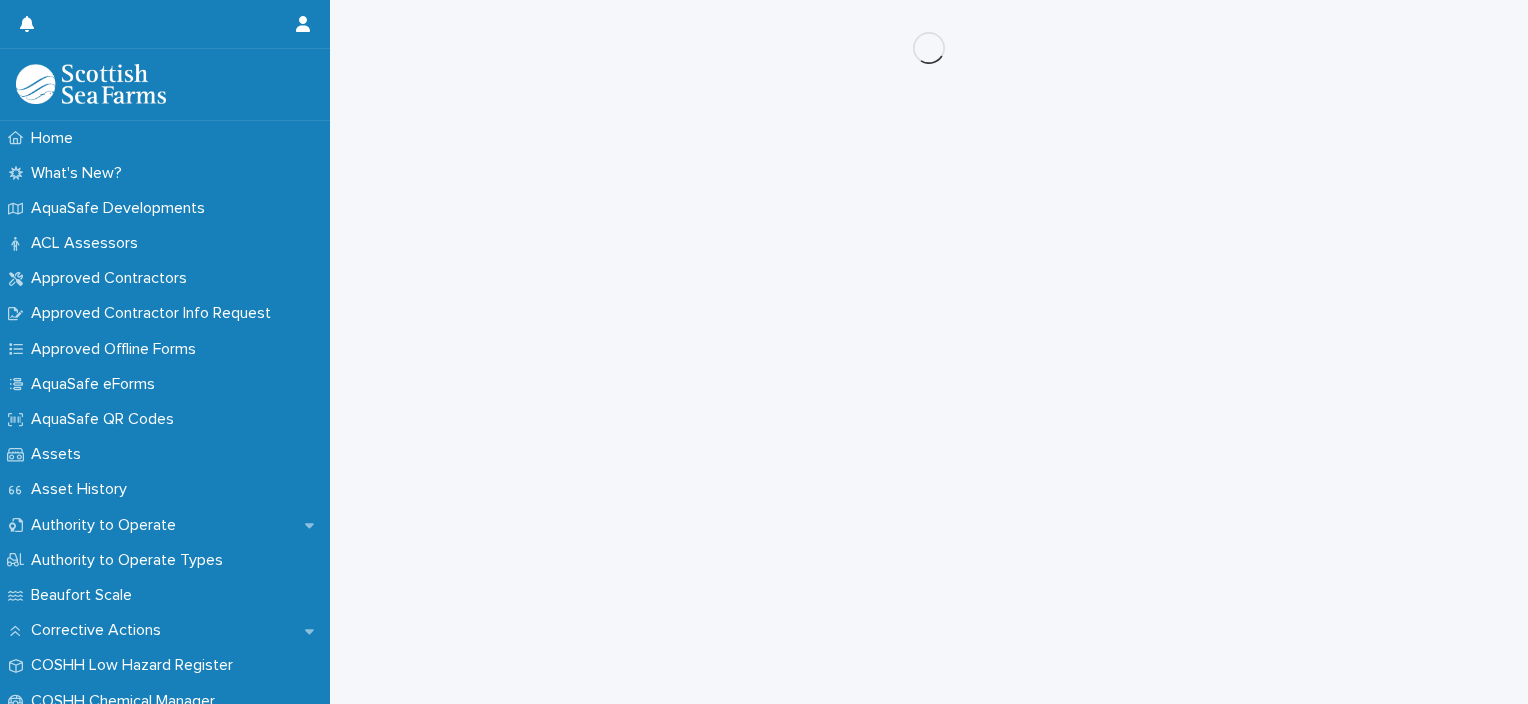 scroll, scrollTop: 0, scrollLeft: 0, axis: both 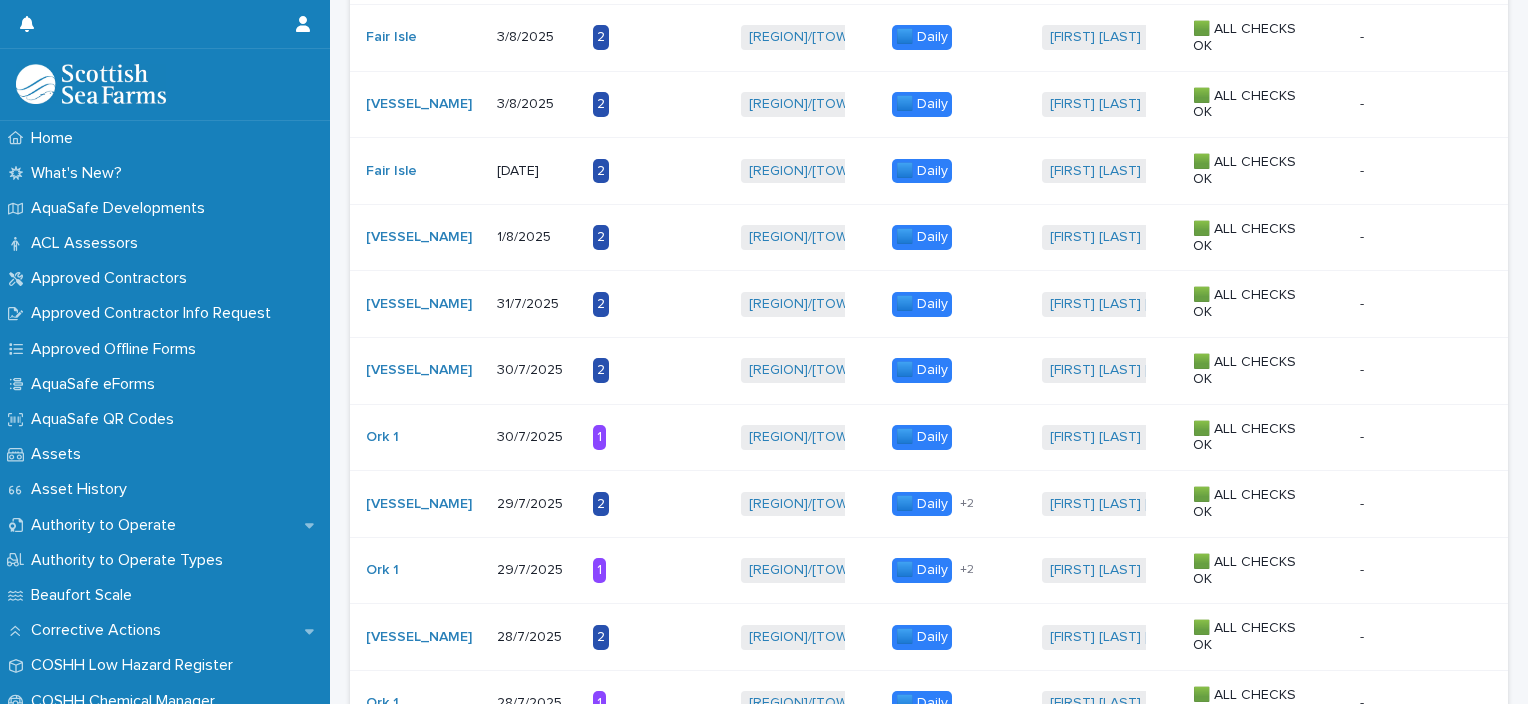 click on "29/7/2025" at bounding box center (537, 570) 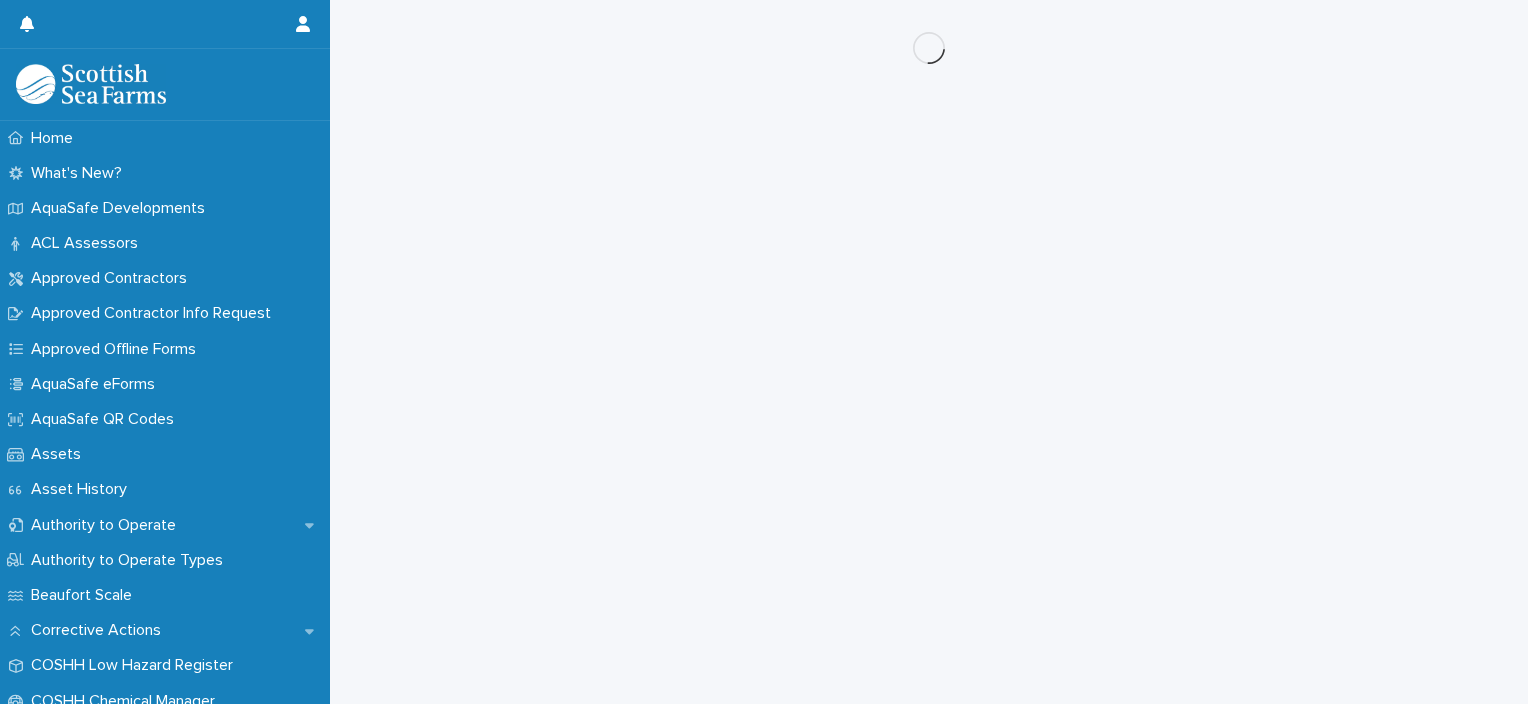 scroll, scrollTop: 0, scrollLeft: 0, axis: both 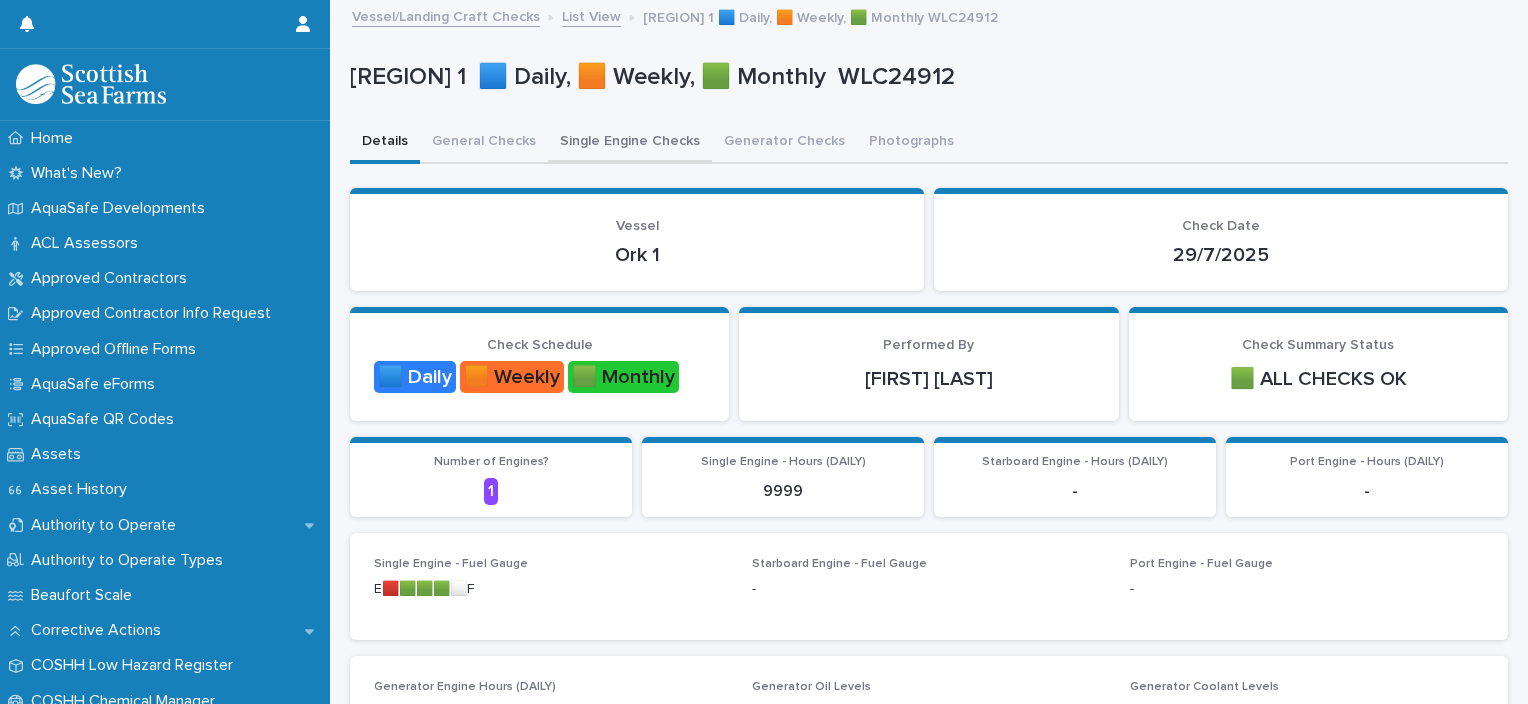 click on "Single Engine Checks" at bounding box center (630, 143) 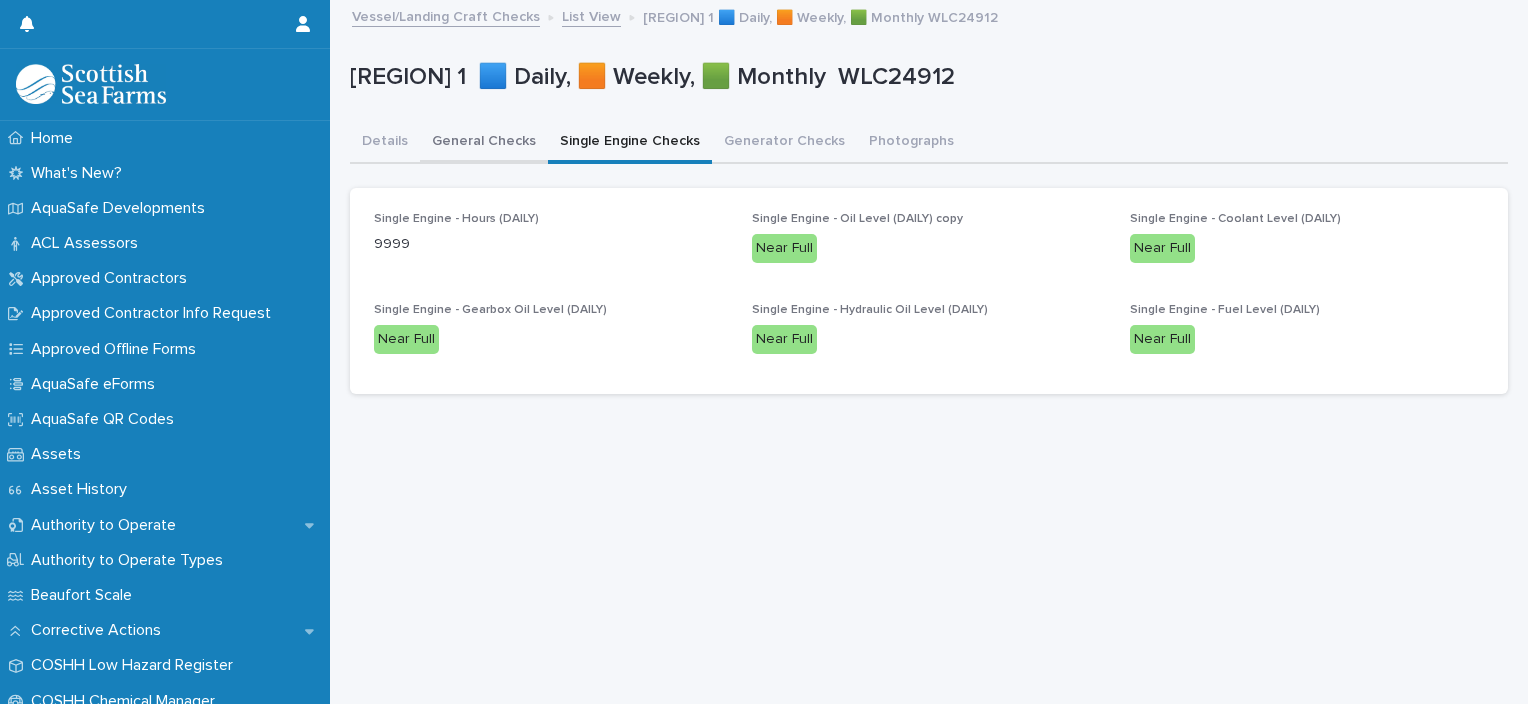 click on "General Checks" at bounding box center [484, 143] 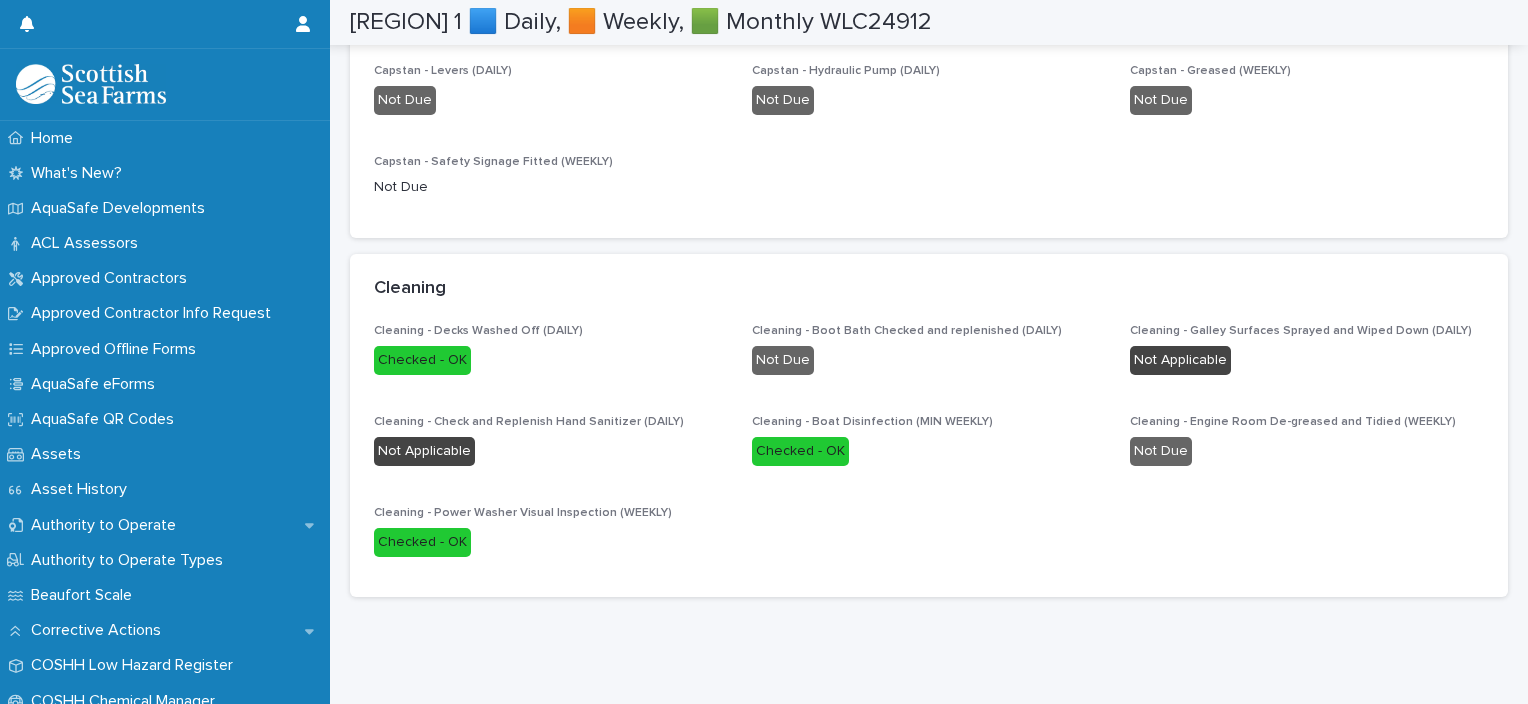 scroll, scrollTop: 1504, scrollLeft: 0, axis: vertical 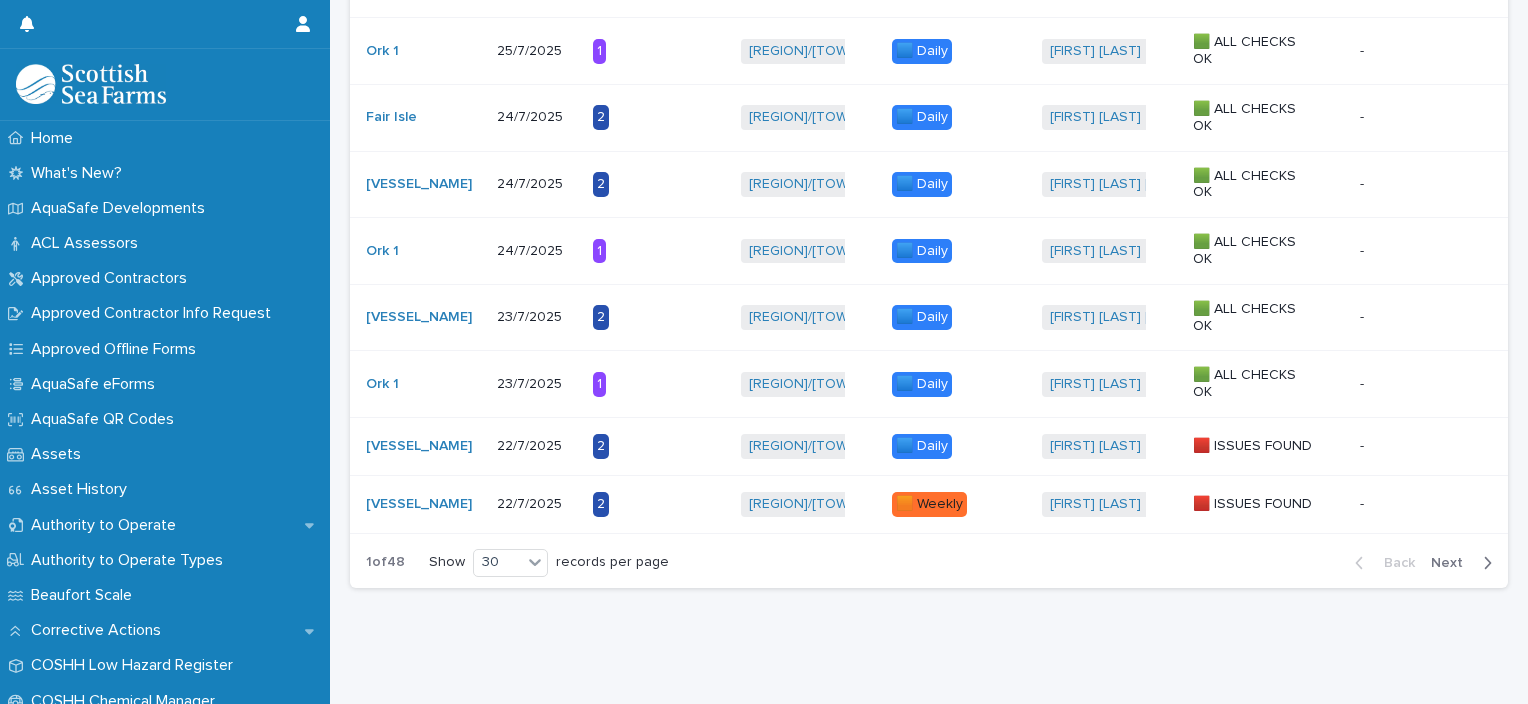 click on "Next" at bounding box center [1453, 563] 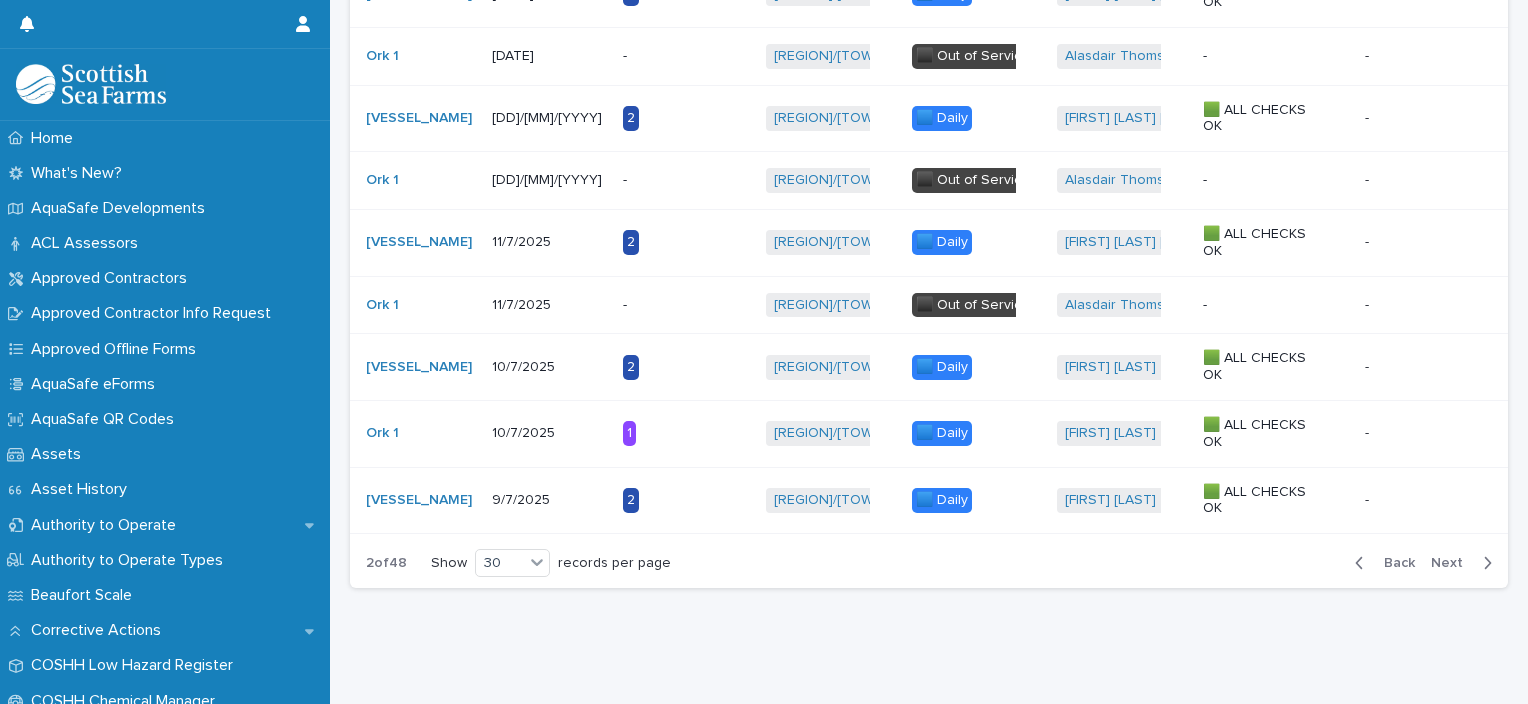 scroll, scrollTop: 1804, scrollLeft: 0, axis: vertical 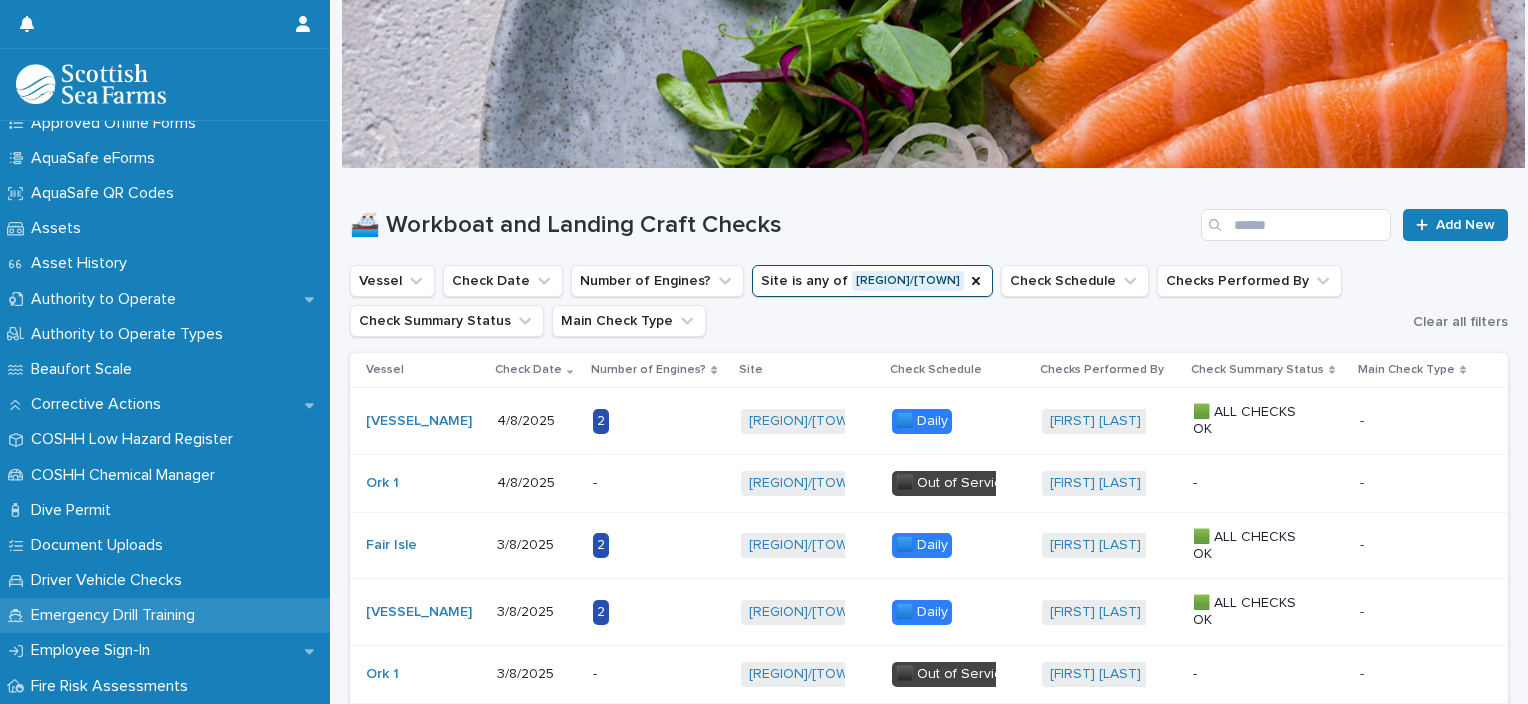 click on "Emergency Drill Training" at bounding box center [117, 615] 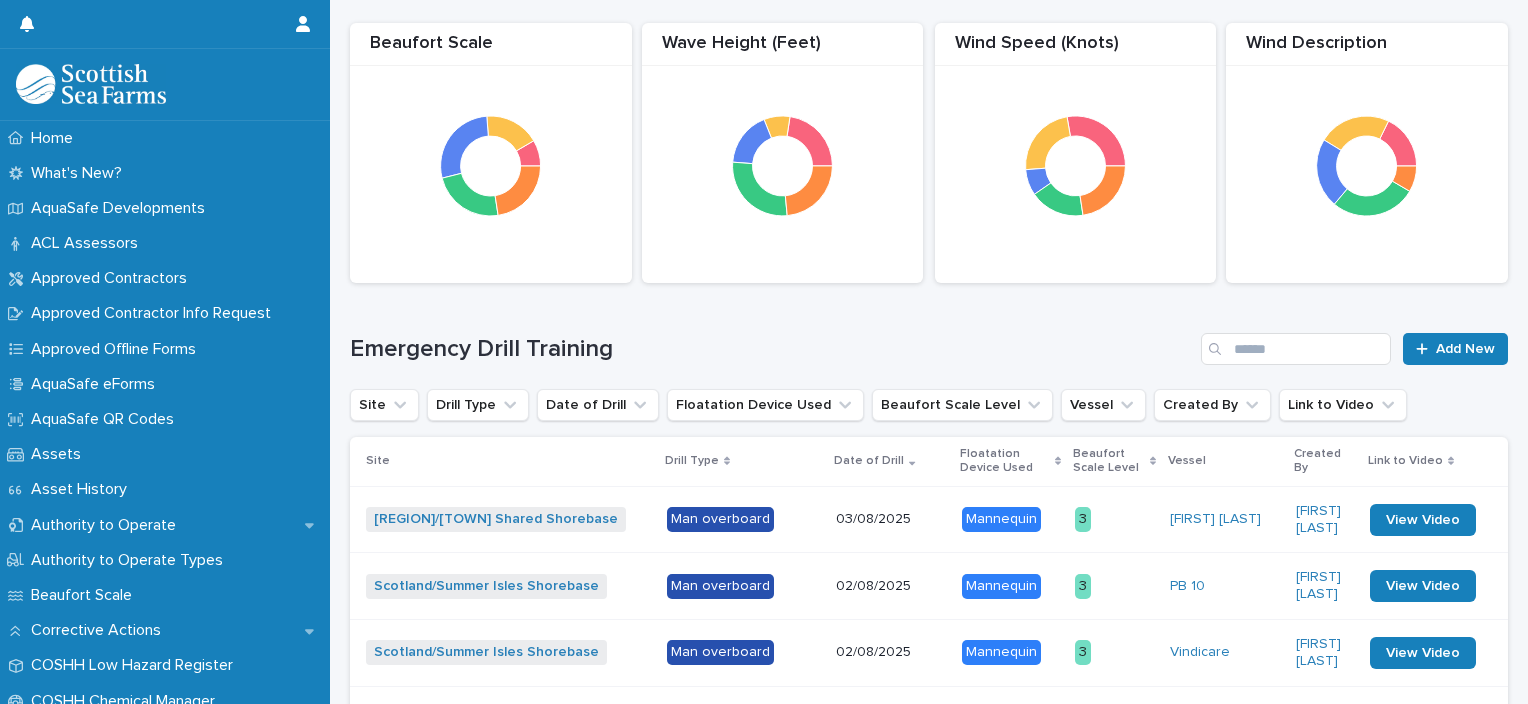 scroll, scrollTop: 226, scrollLeft: 0, axis: vertical 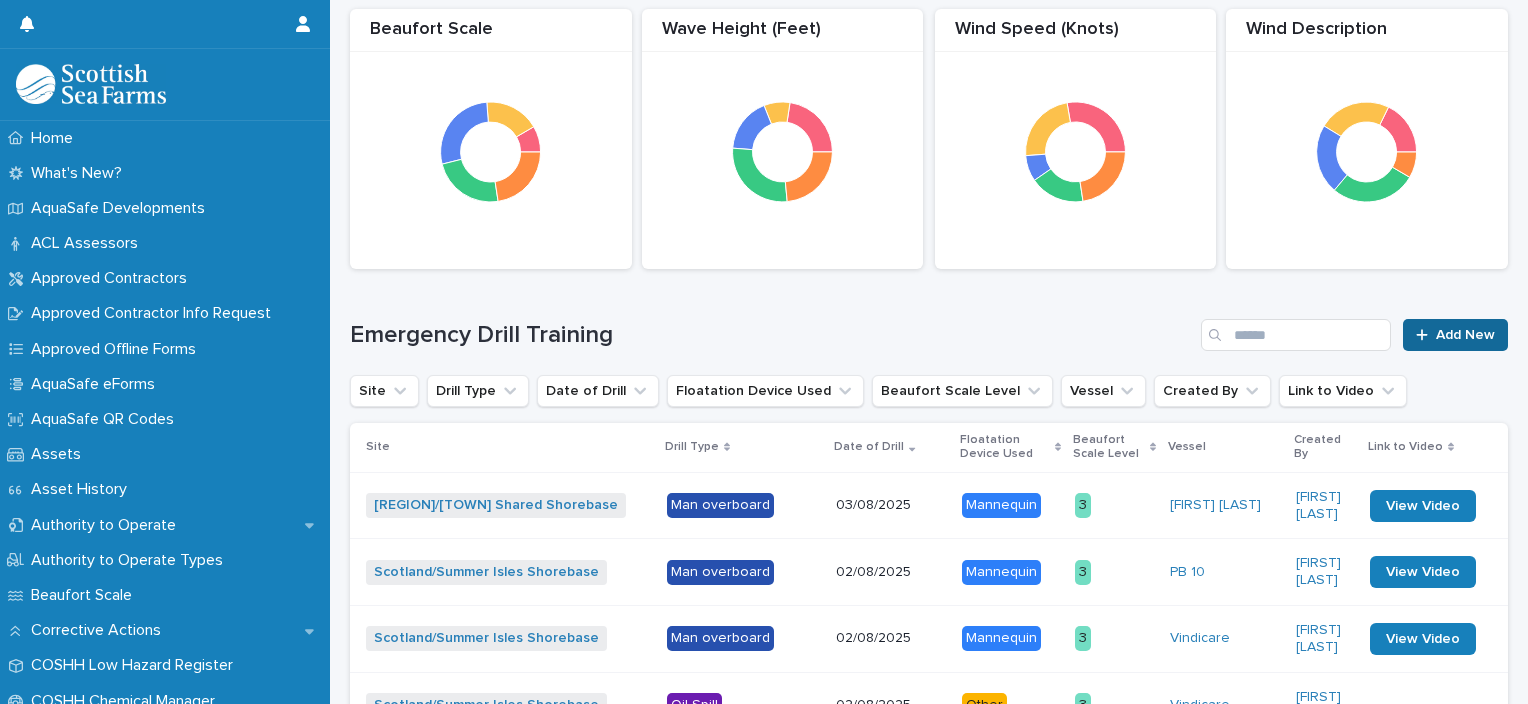 click on "Add New" at bounding box center [1465, 335] 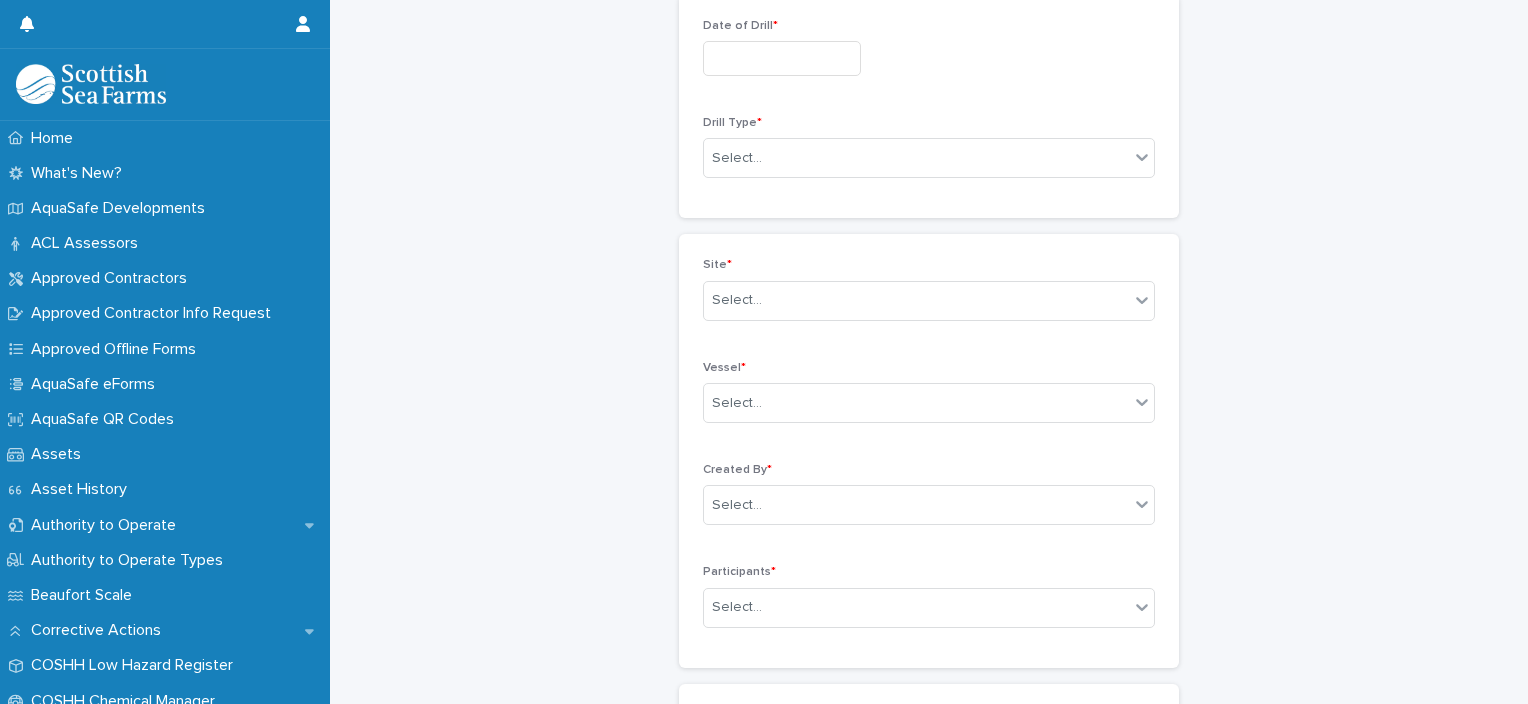 scroll, scrollTop: 0, scrollLeft: 0, axis: both 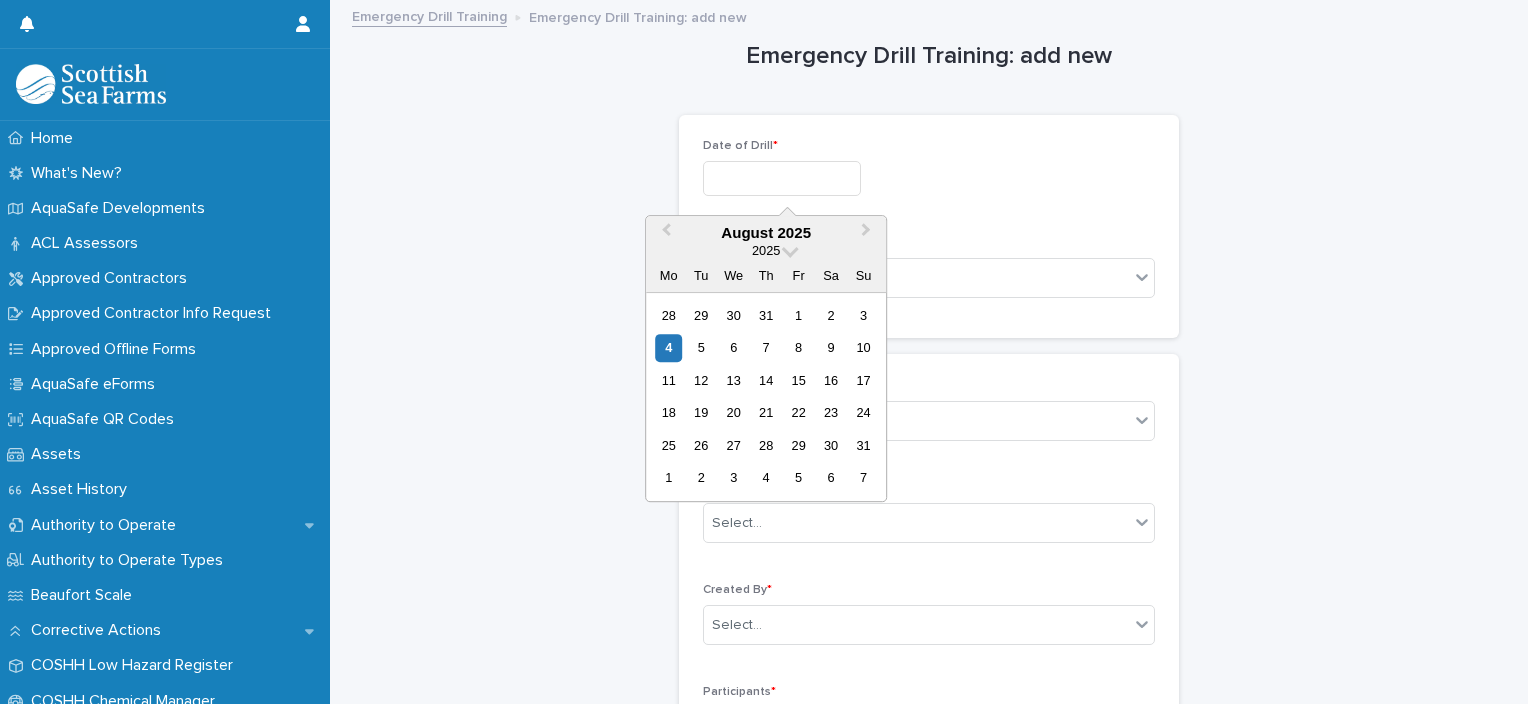 click at bounding box center (782, 178) 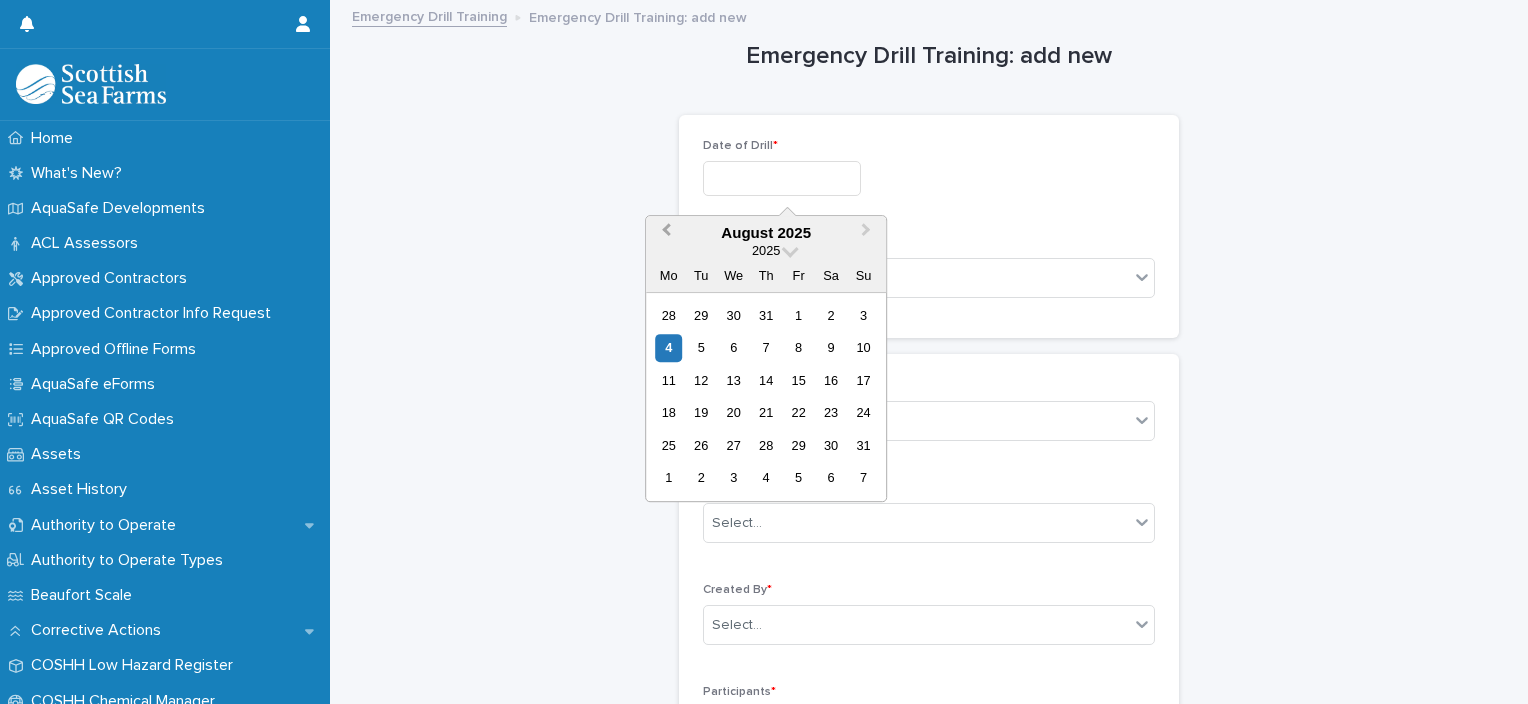 click on "Previous Month" at bounding box center (666, 233) 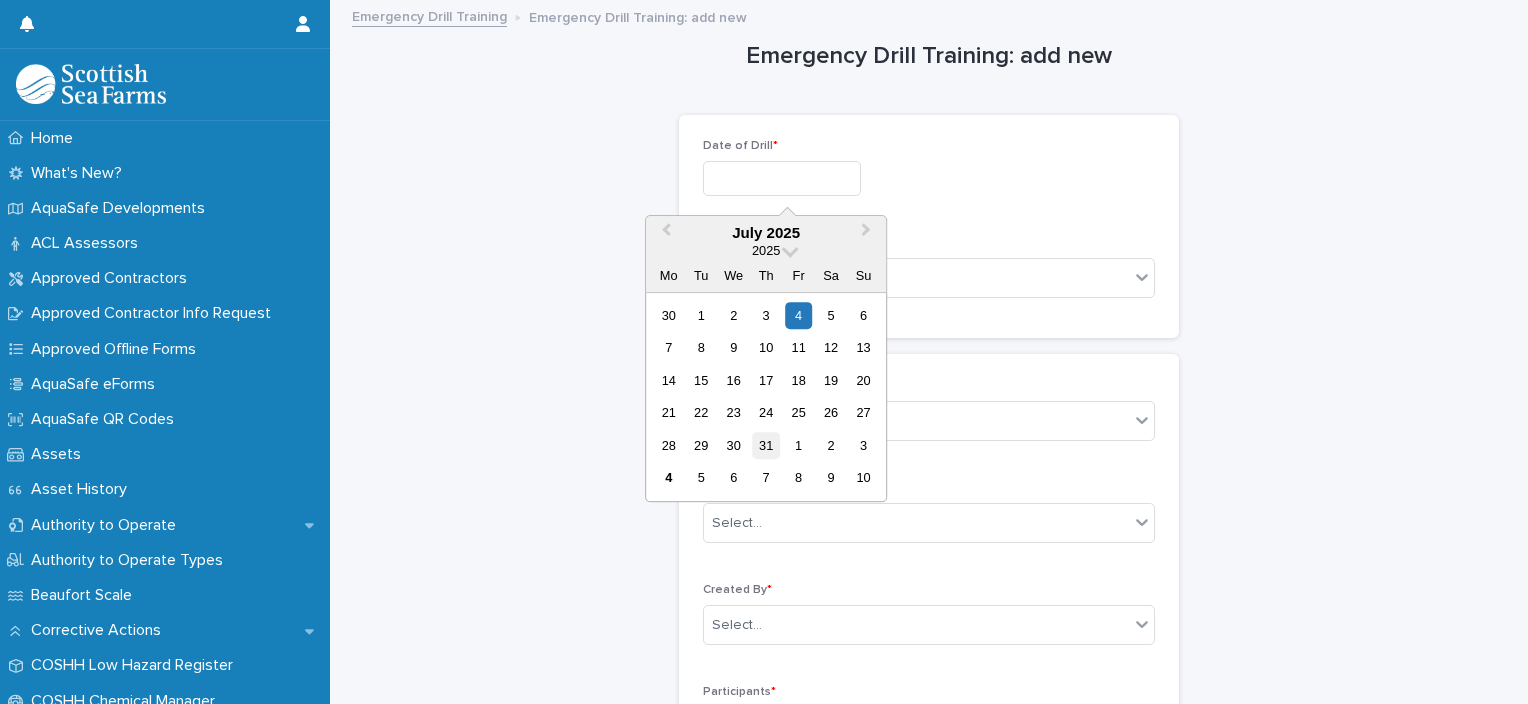 click on "31" at bounding box center (766, 445) 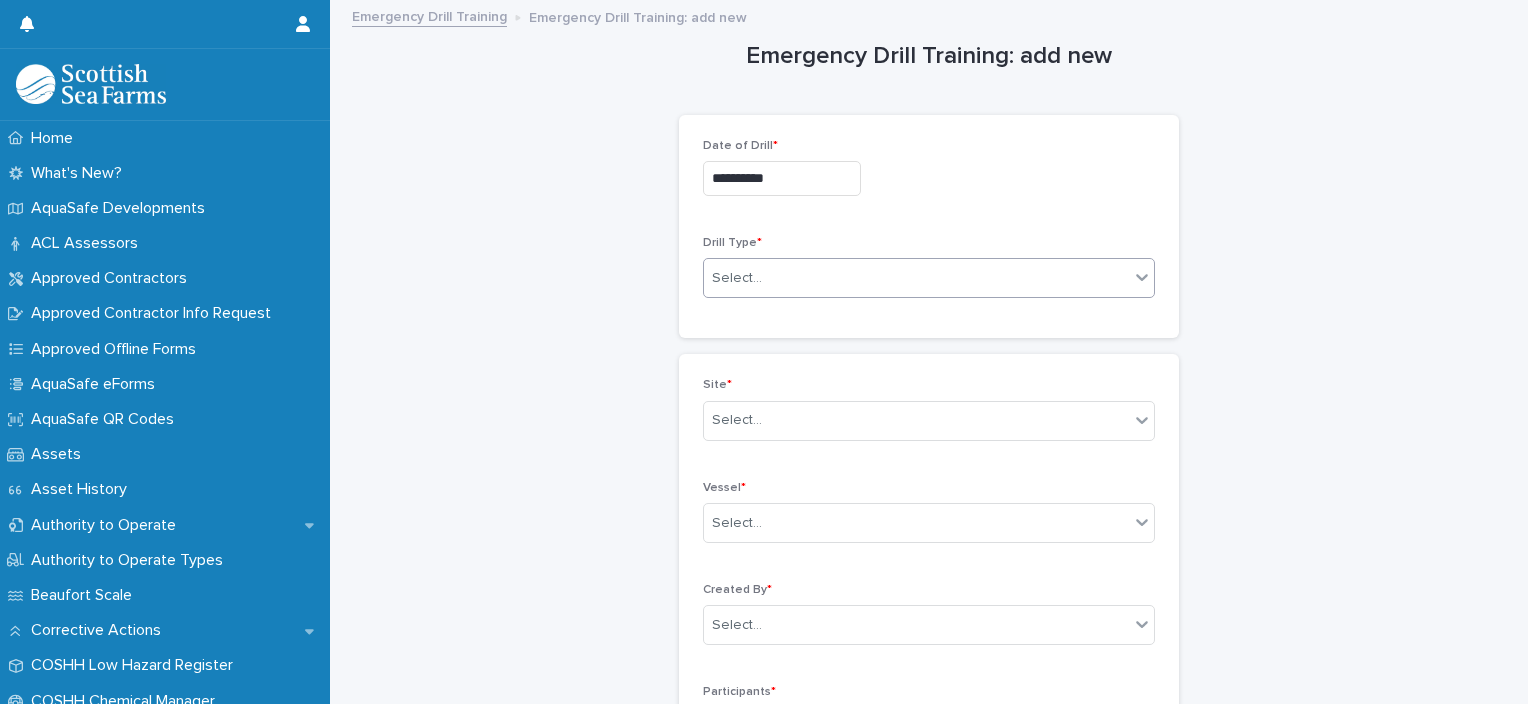 click on "Select..." at bounding box center [916, 278] 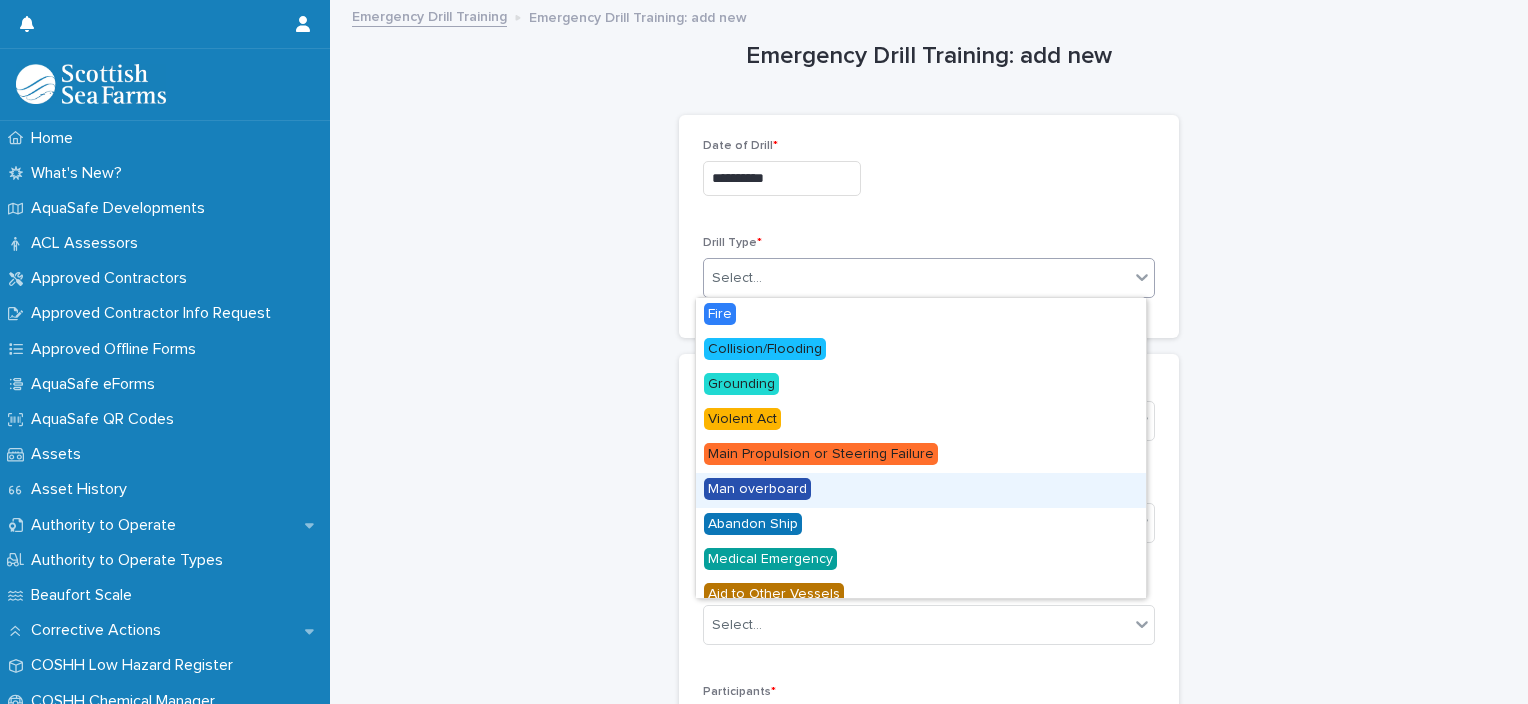 click on "Man overboard" at bounding box center [757, 489] 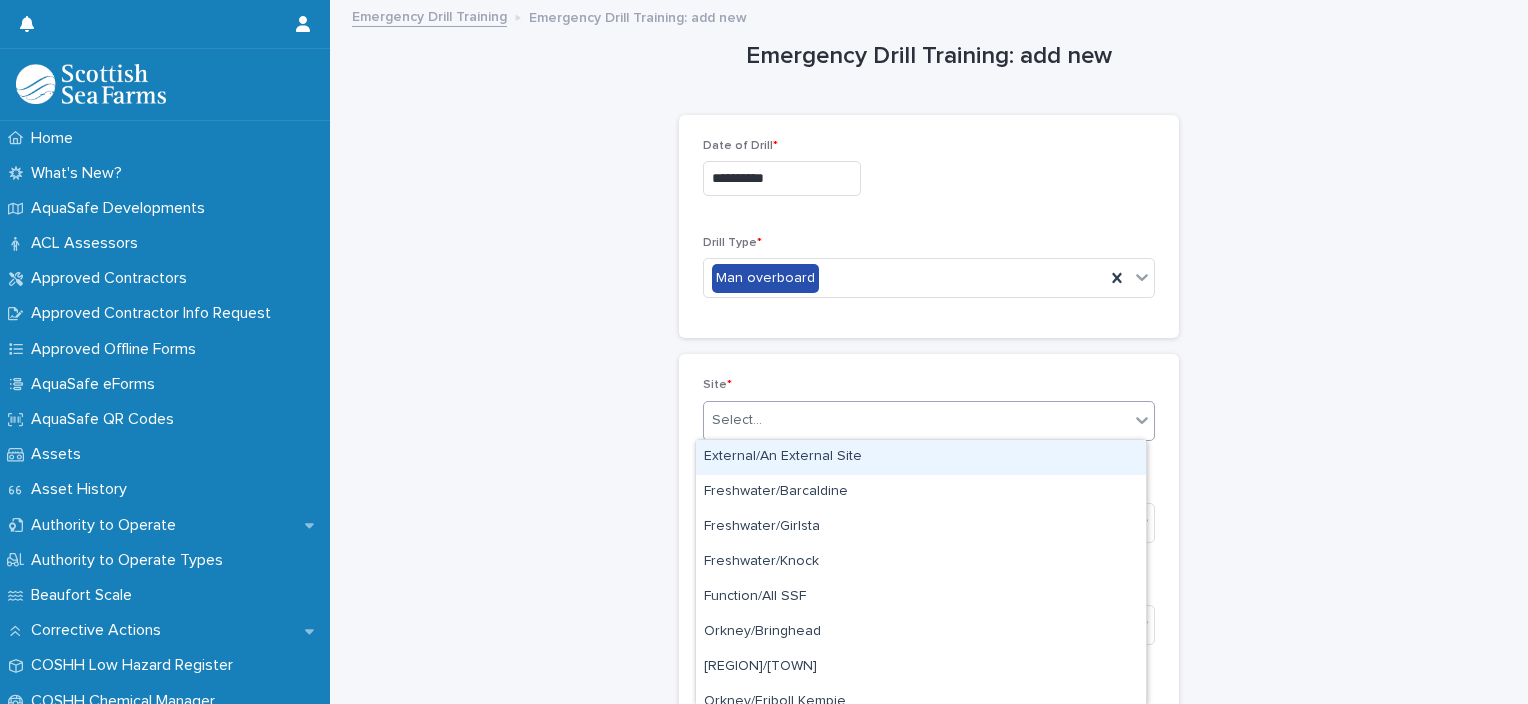 click 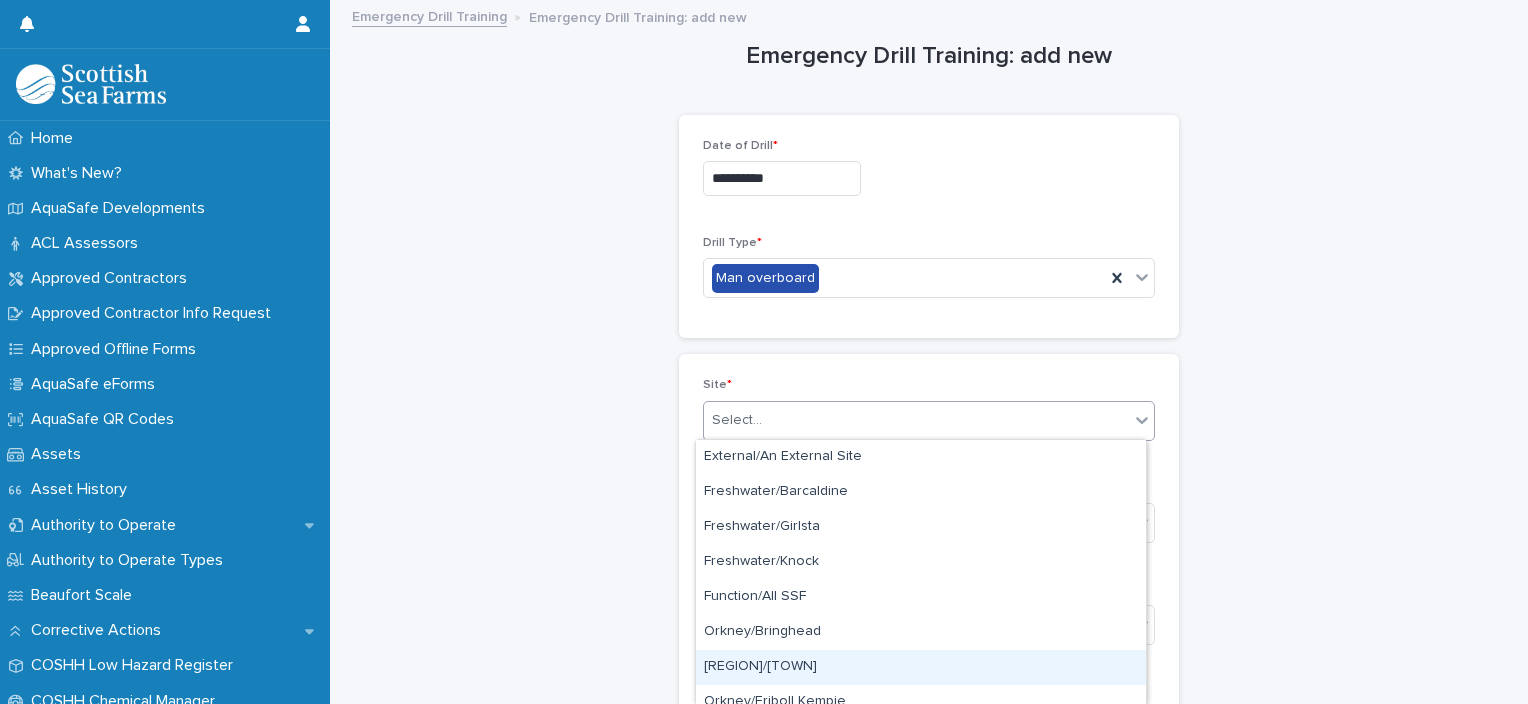 click on "[REGION]/[TOWN]" at bounding box center [921, 667] 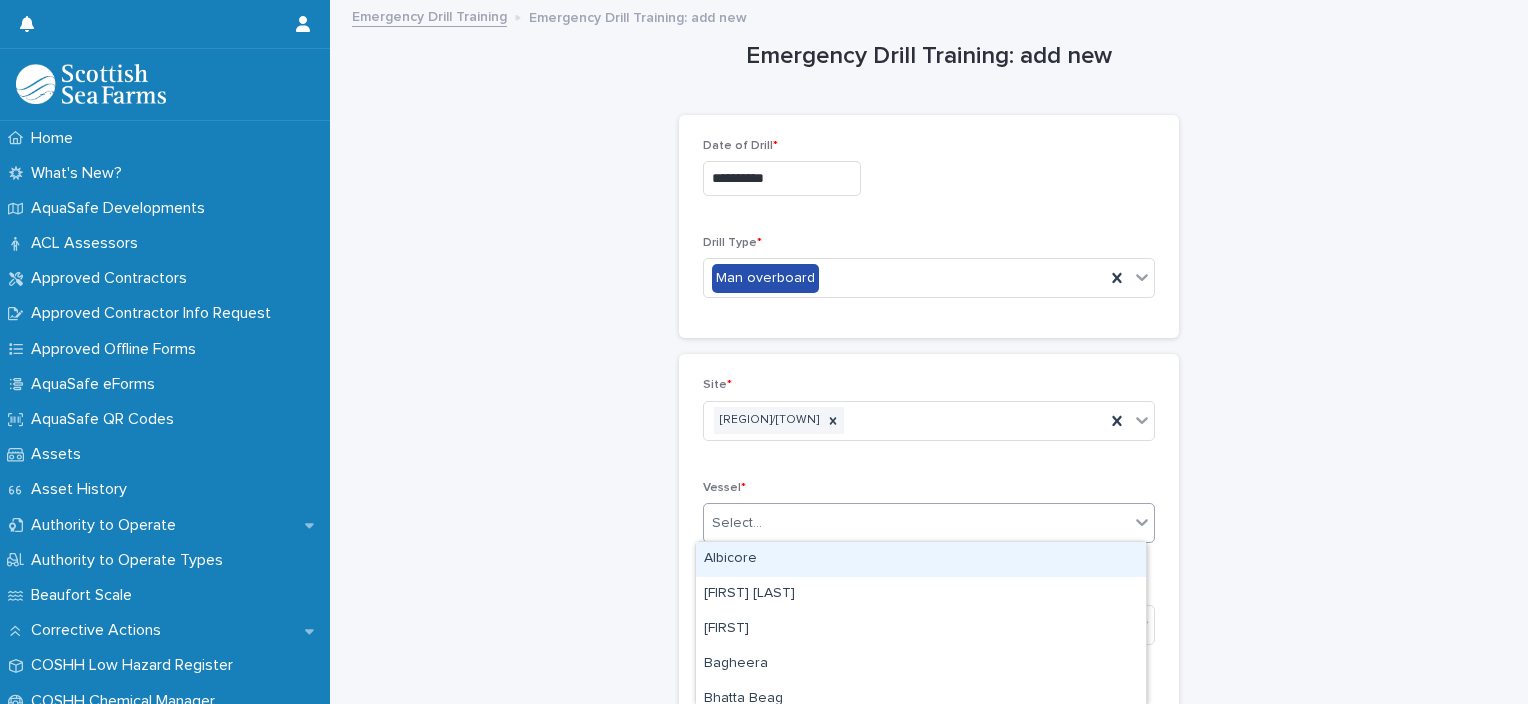 click 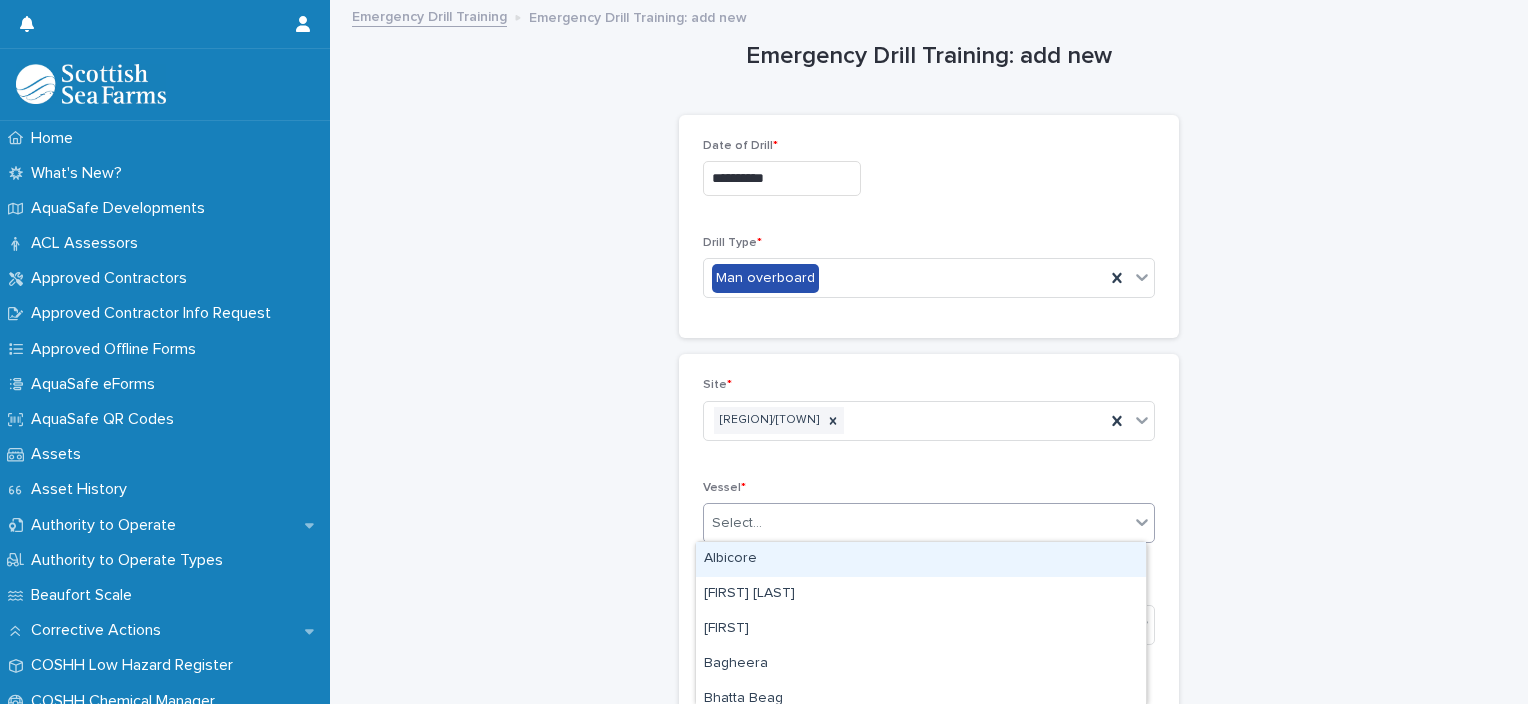 type on "*" 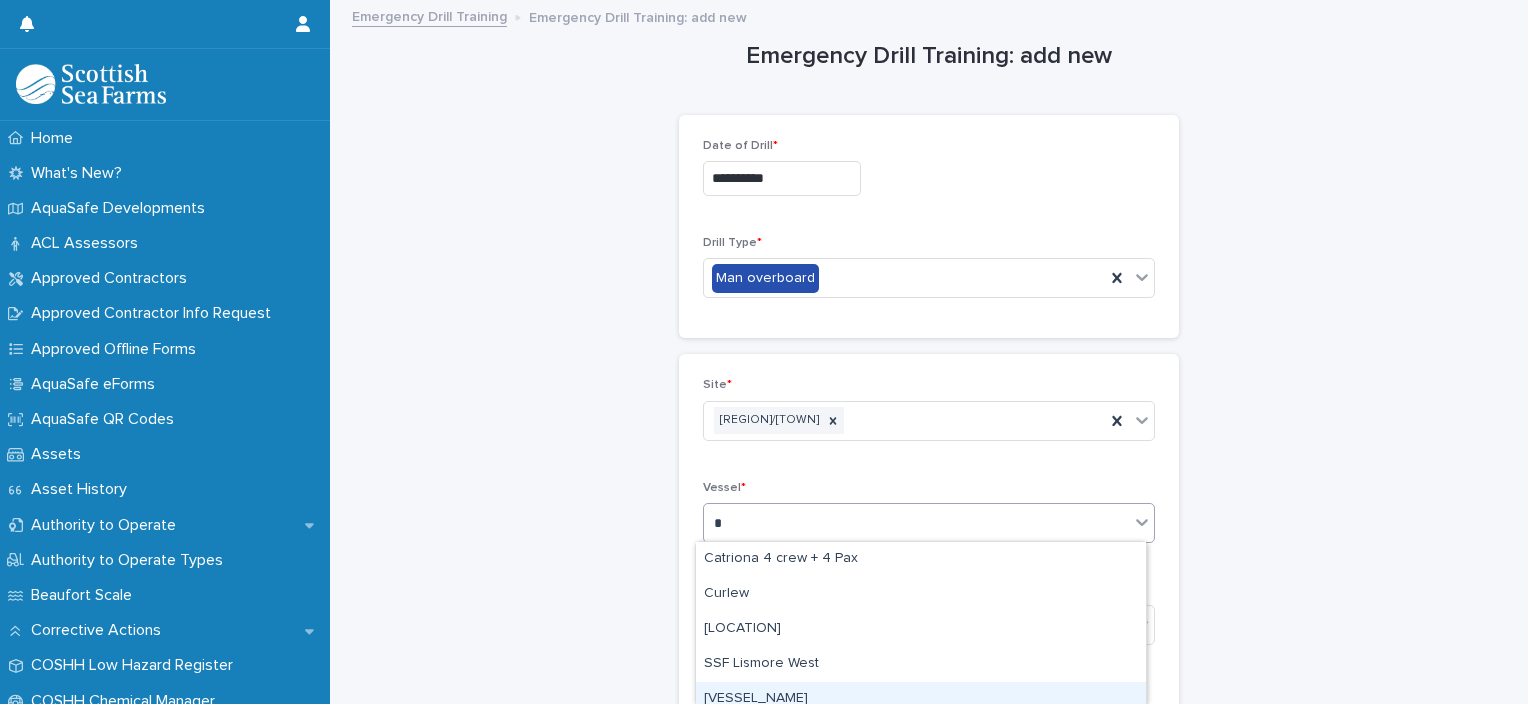 click on "[VESSEL_NAME]" at bounding box center (921, 699) 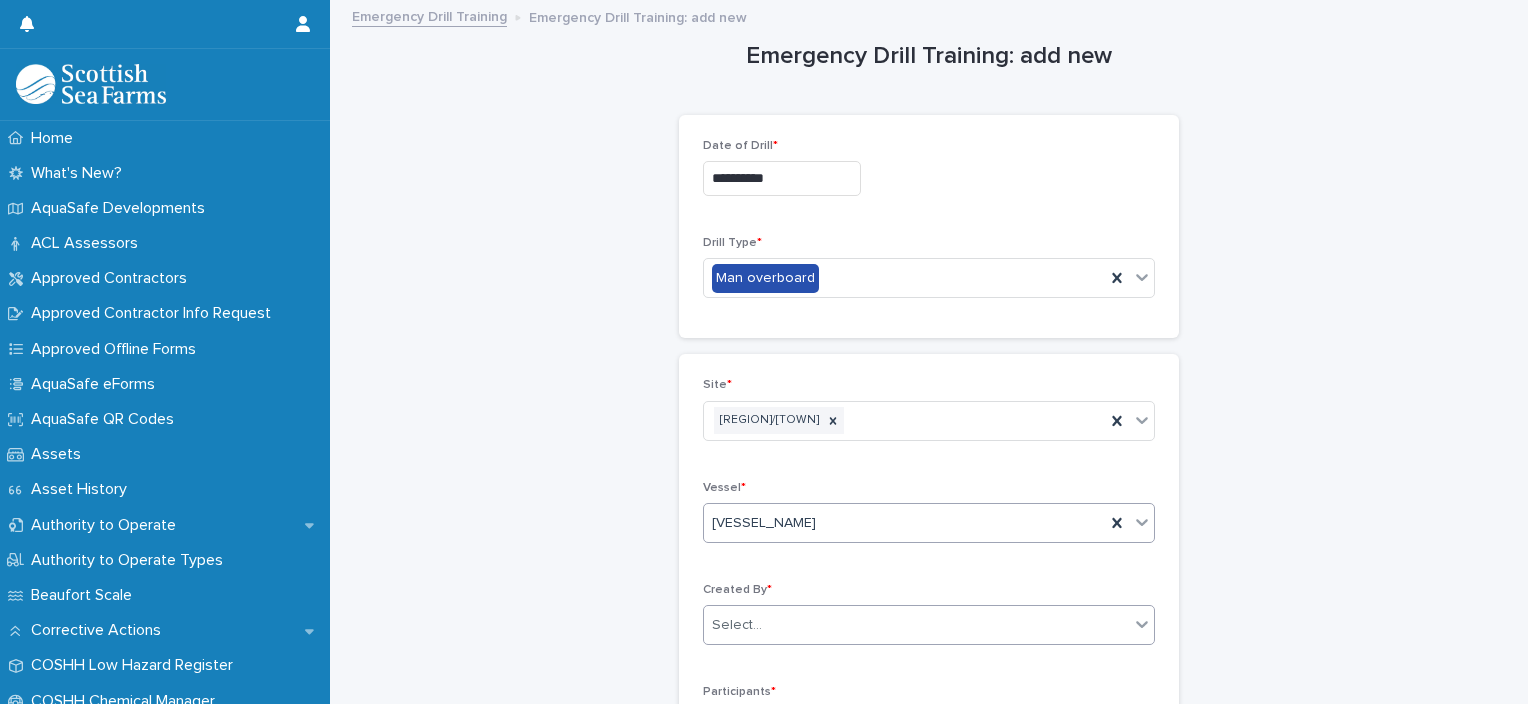 click 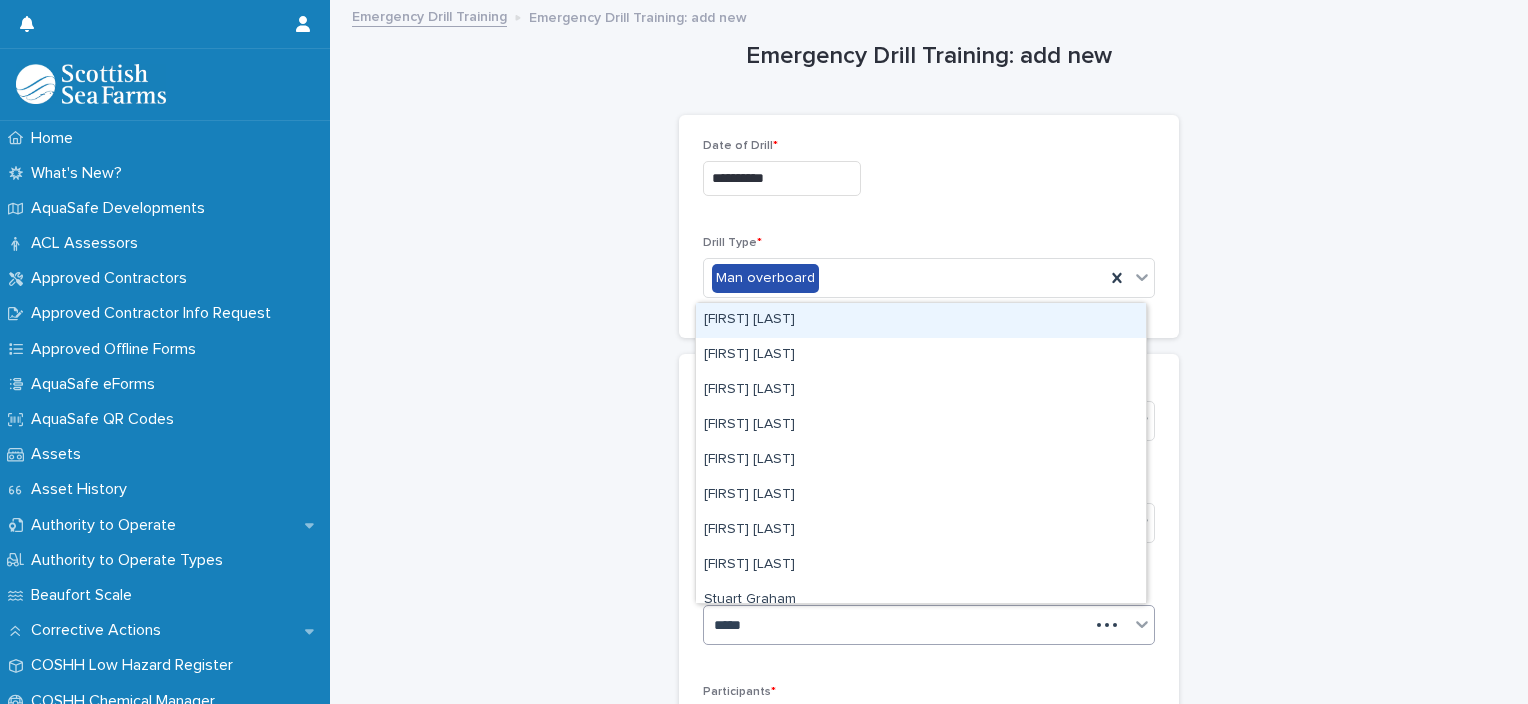 type on "******" 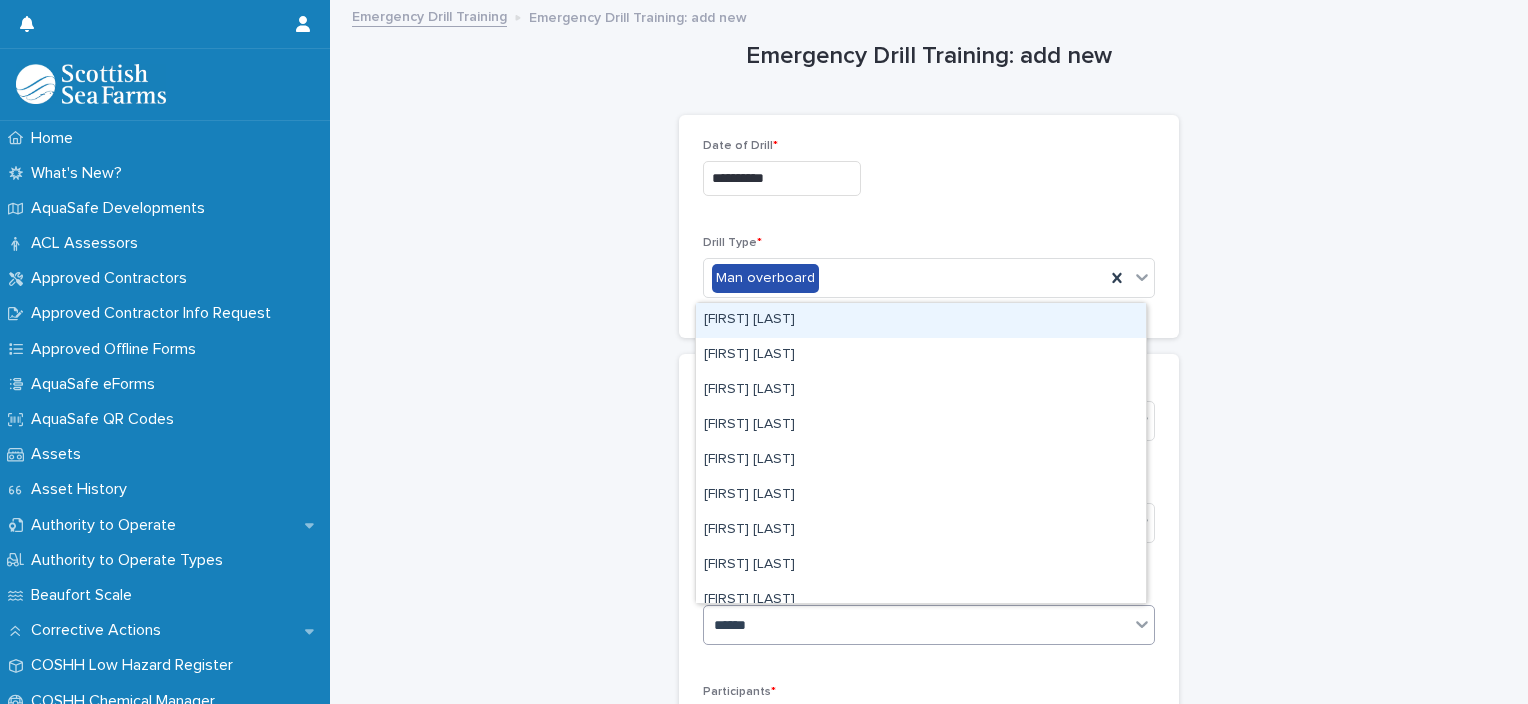 click on "[FIRST] [LAST]" at bounding box center (921, 320) 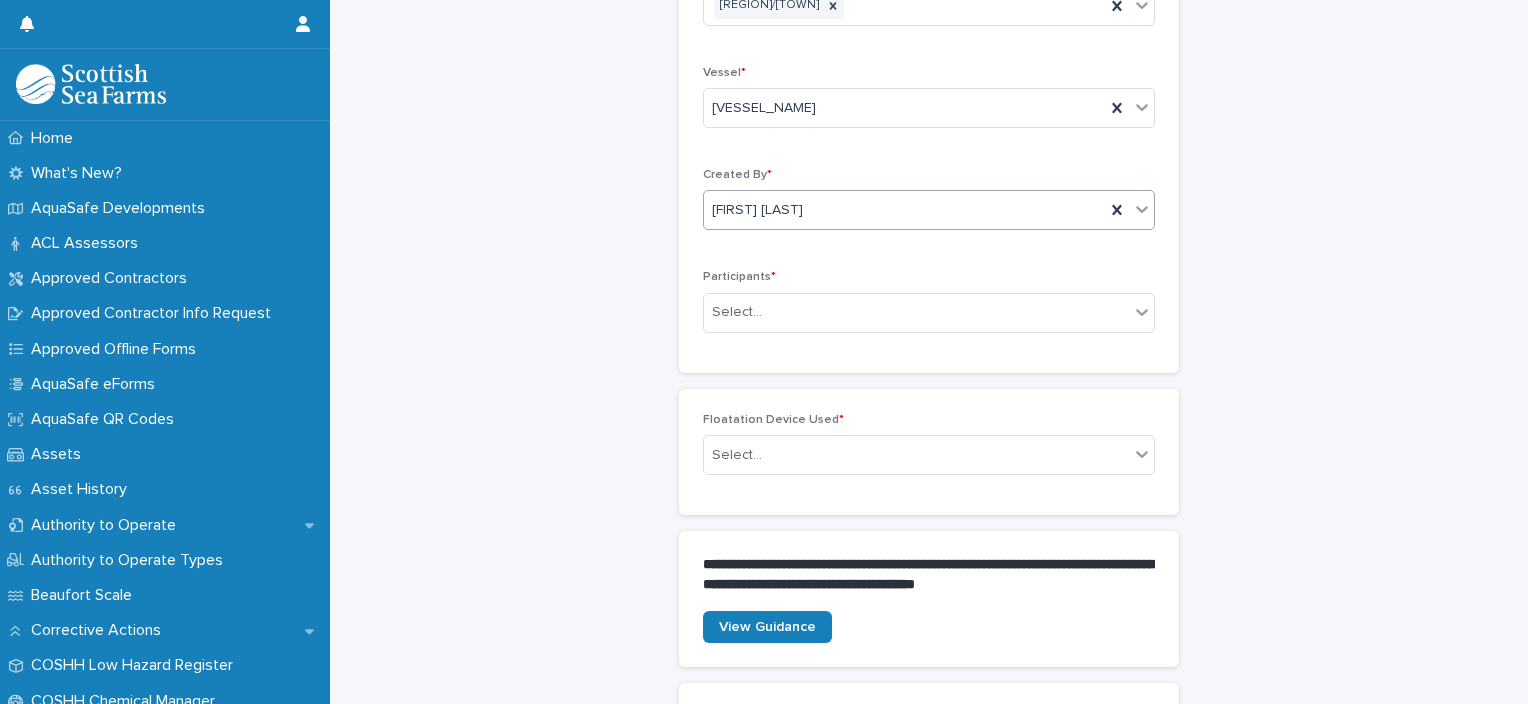 scroll, scrollTop: 426, scrollLeft: 0, axis: vertical 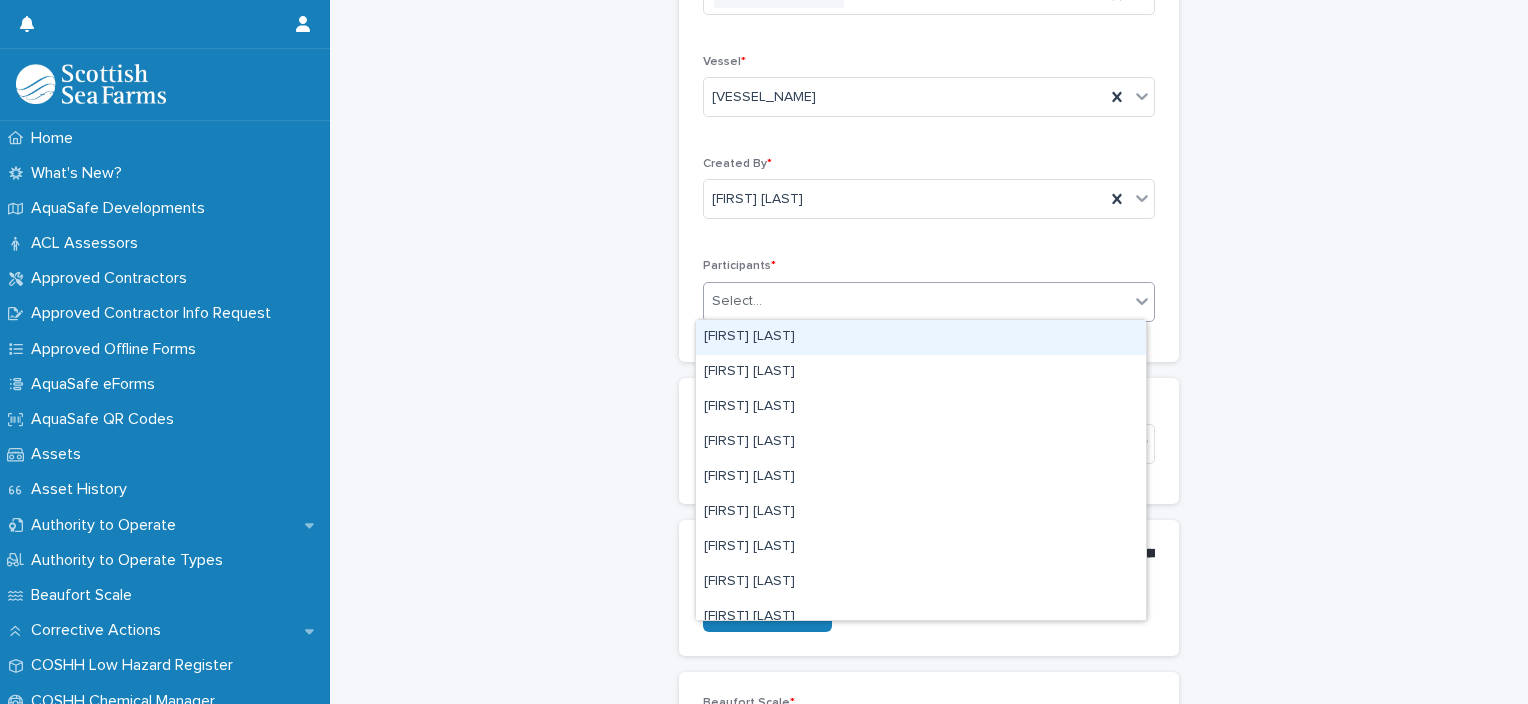 click 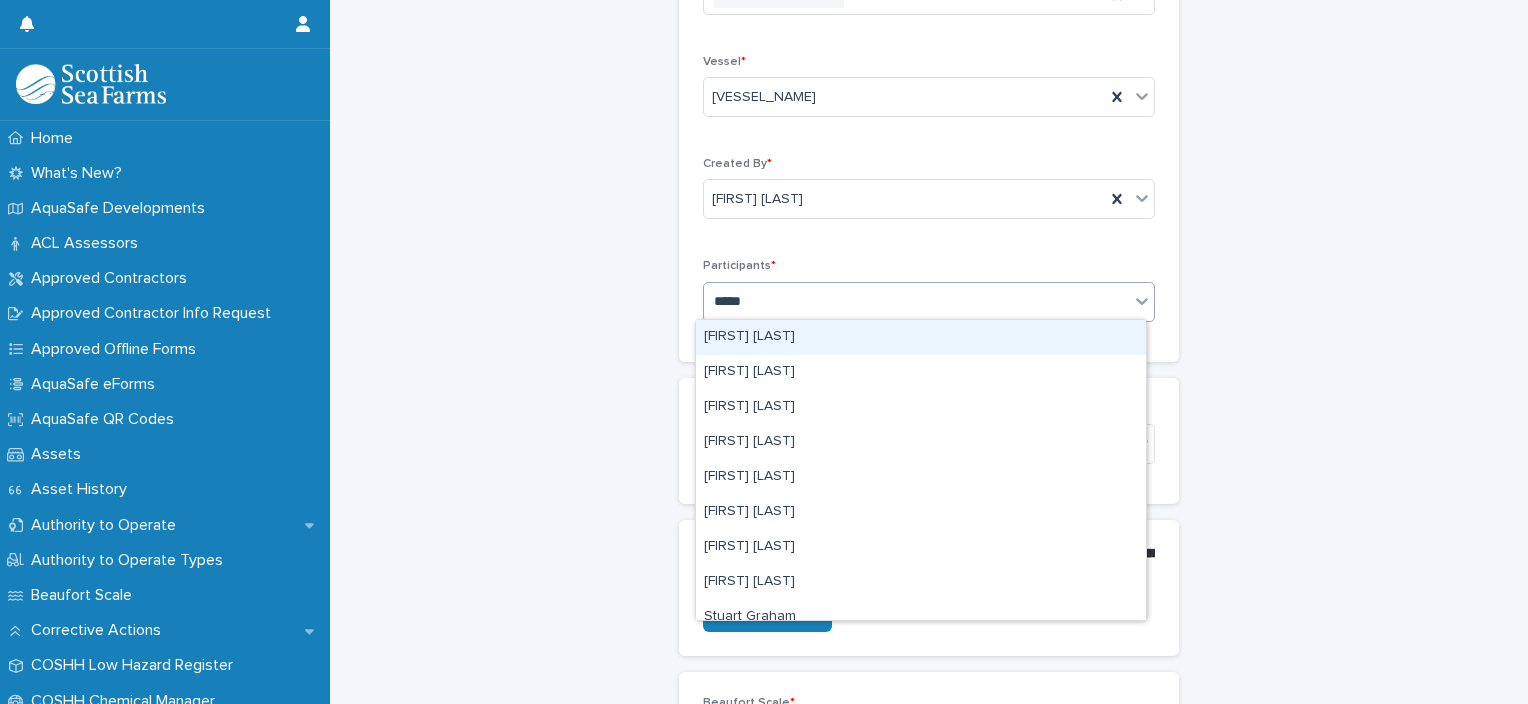 type on "******" 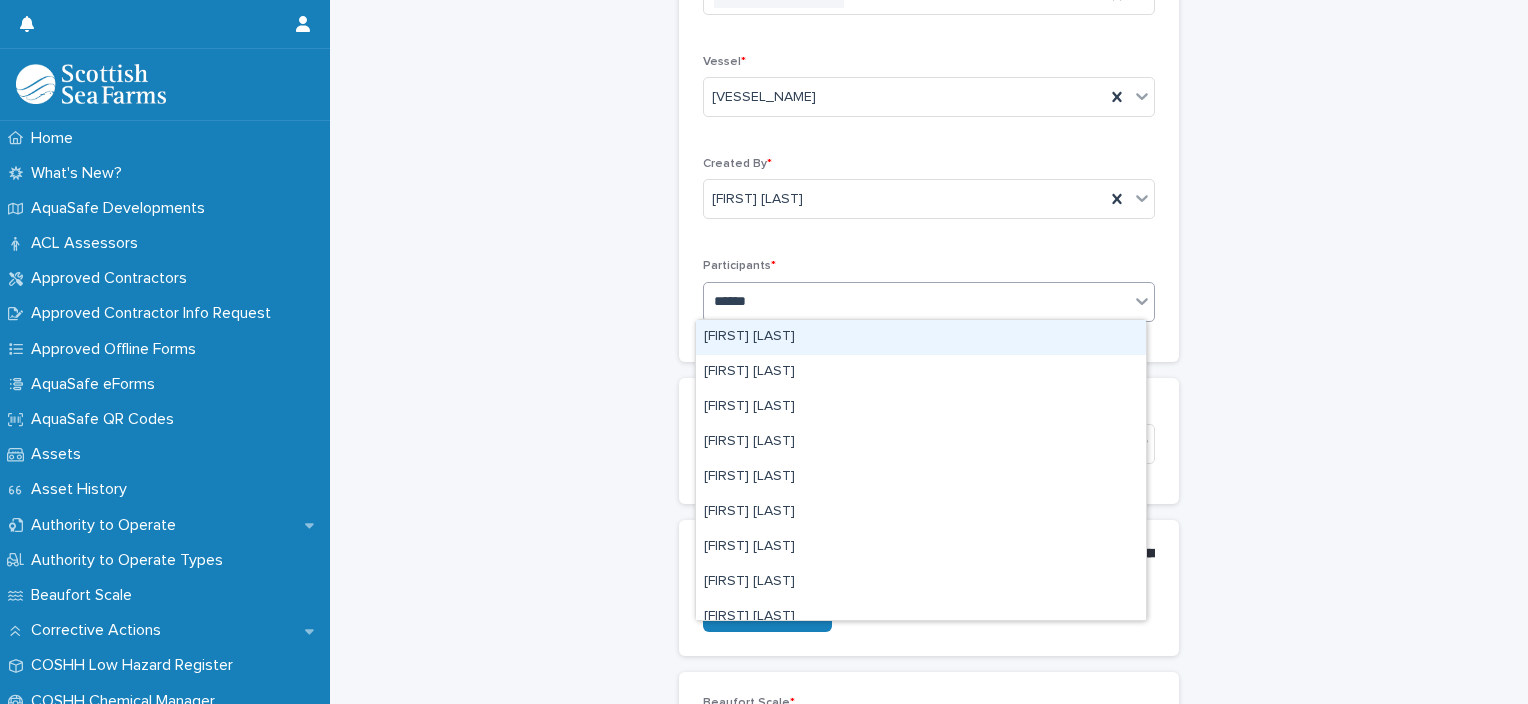 click on "[FIRST] [LAST]" at bounding box center [921, 337] 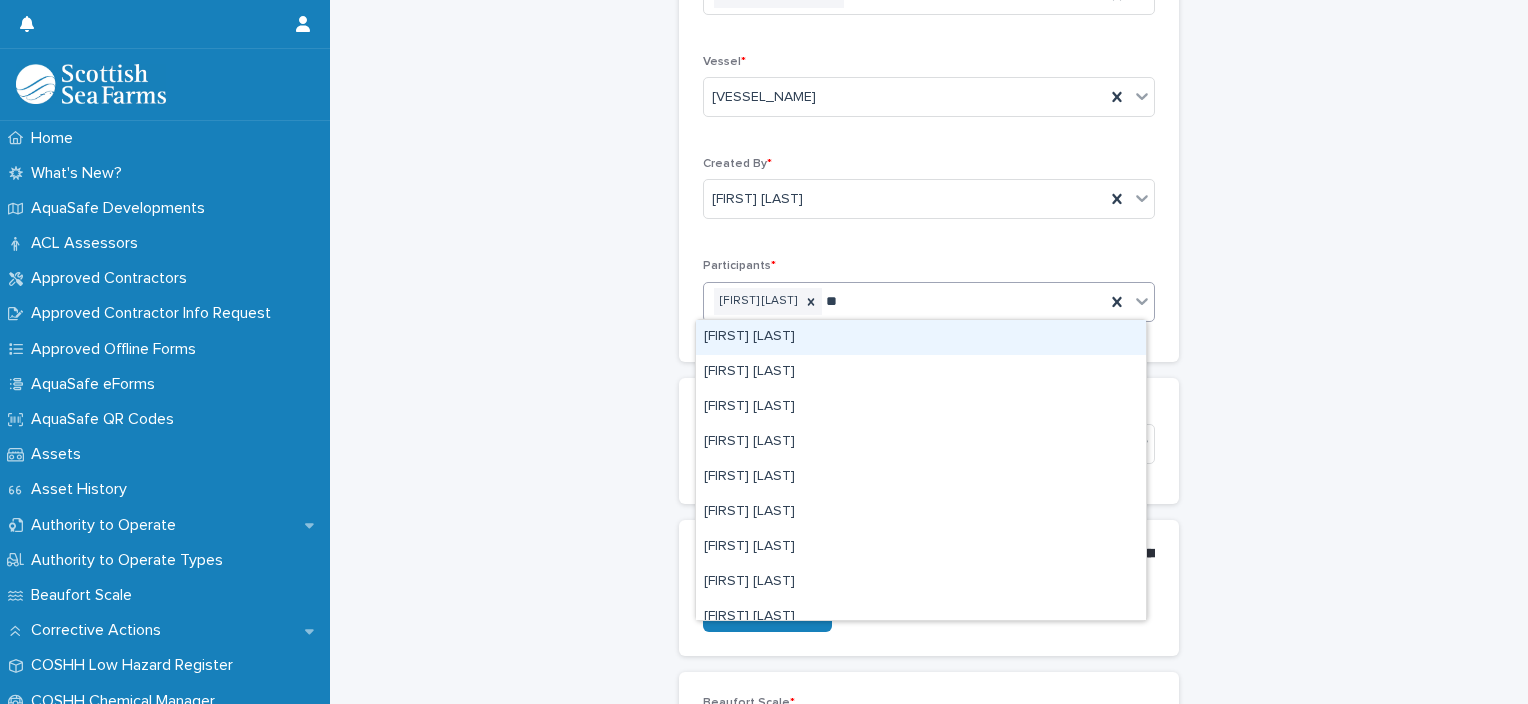 type on "***" 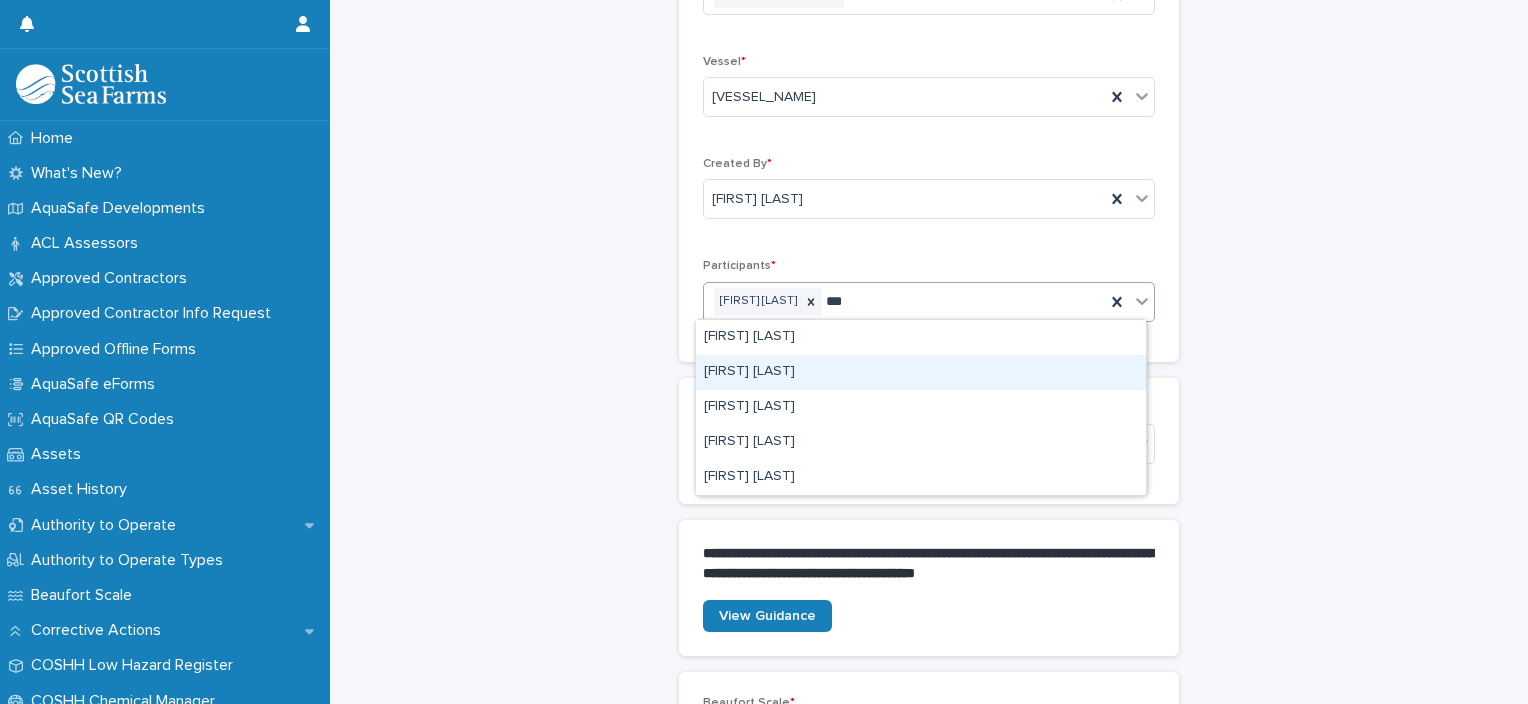 click on "[FIRST] [LAST]" at bounding box center [921, 372] 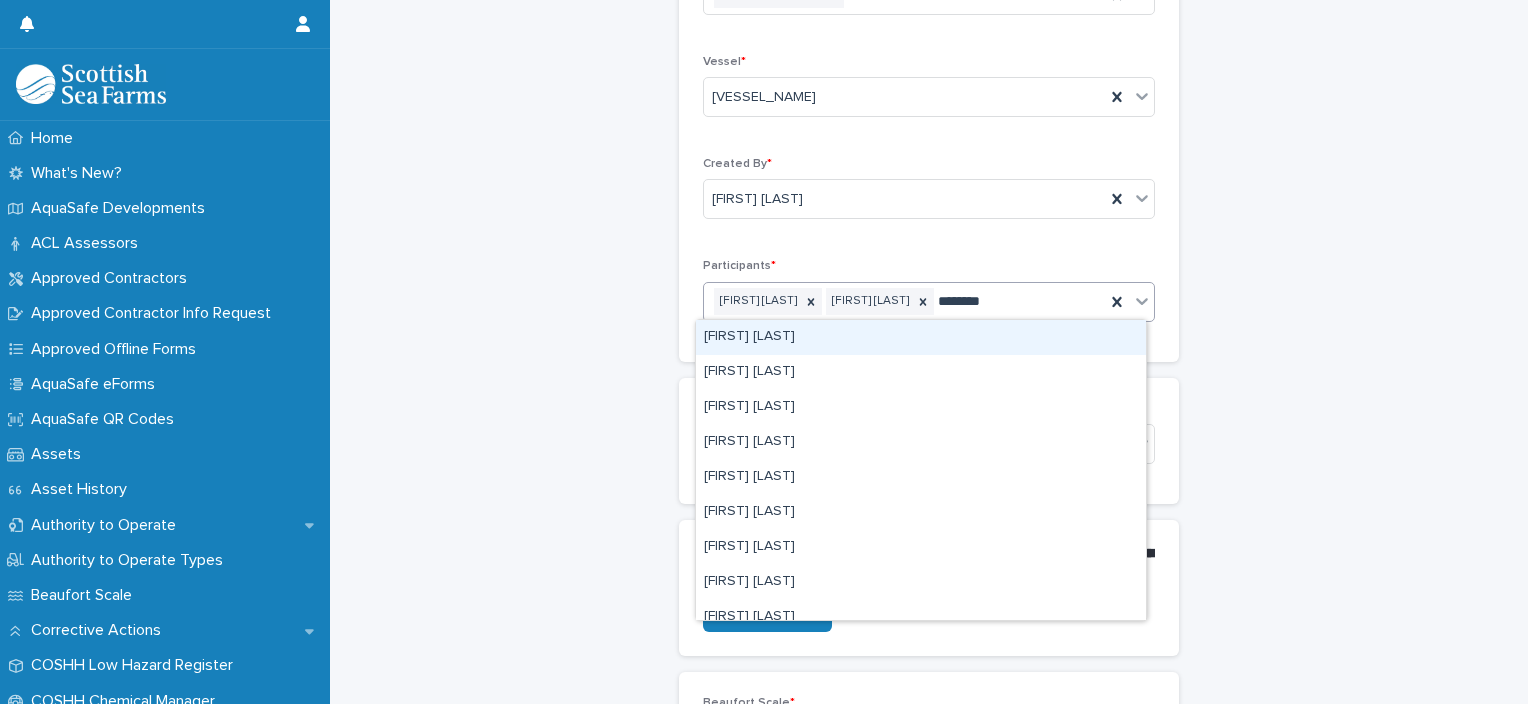 type on "*********" 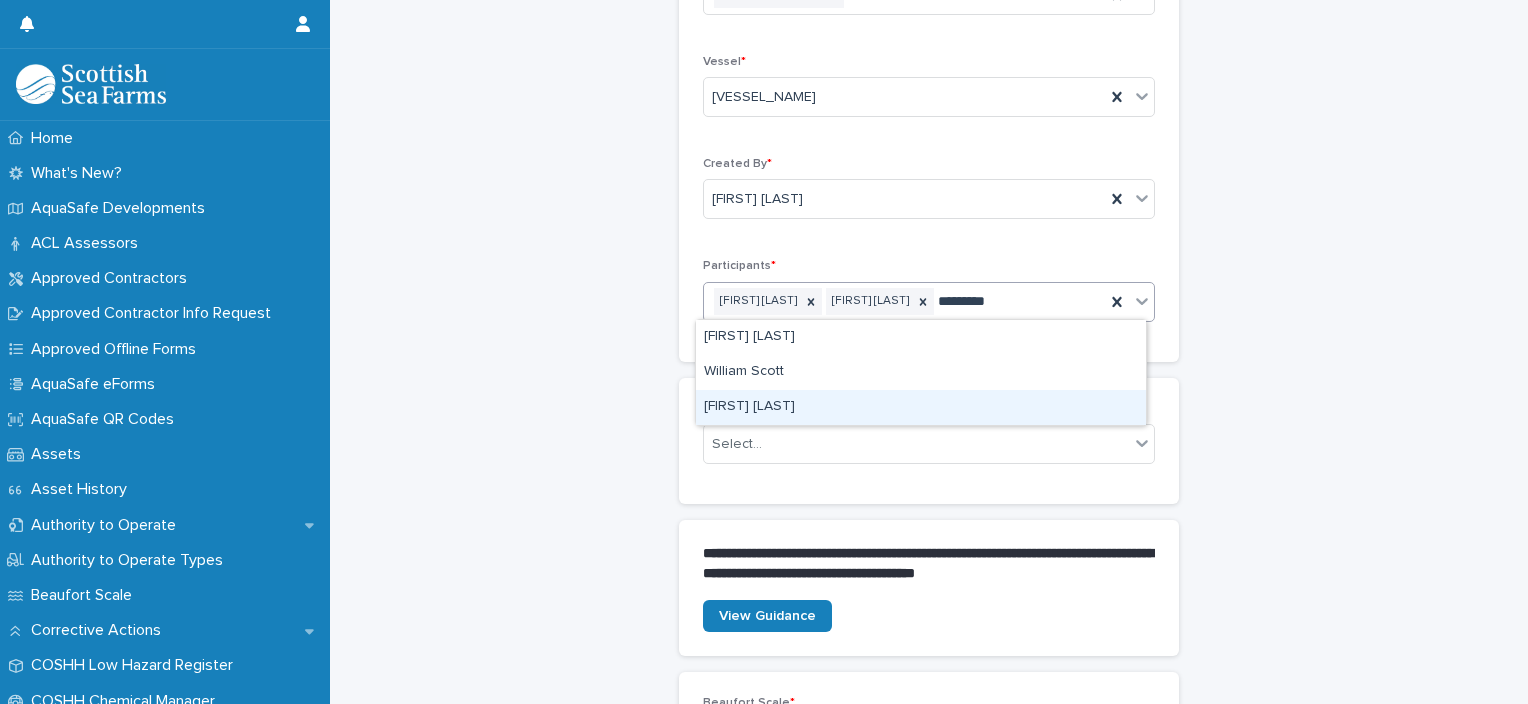 click on "[FIRST] [LAST]" at bounding box center (921, 407) 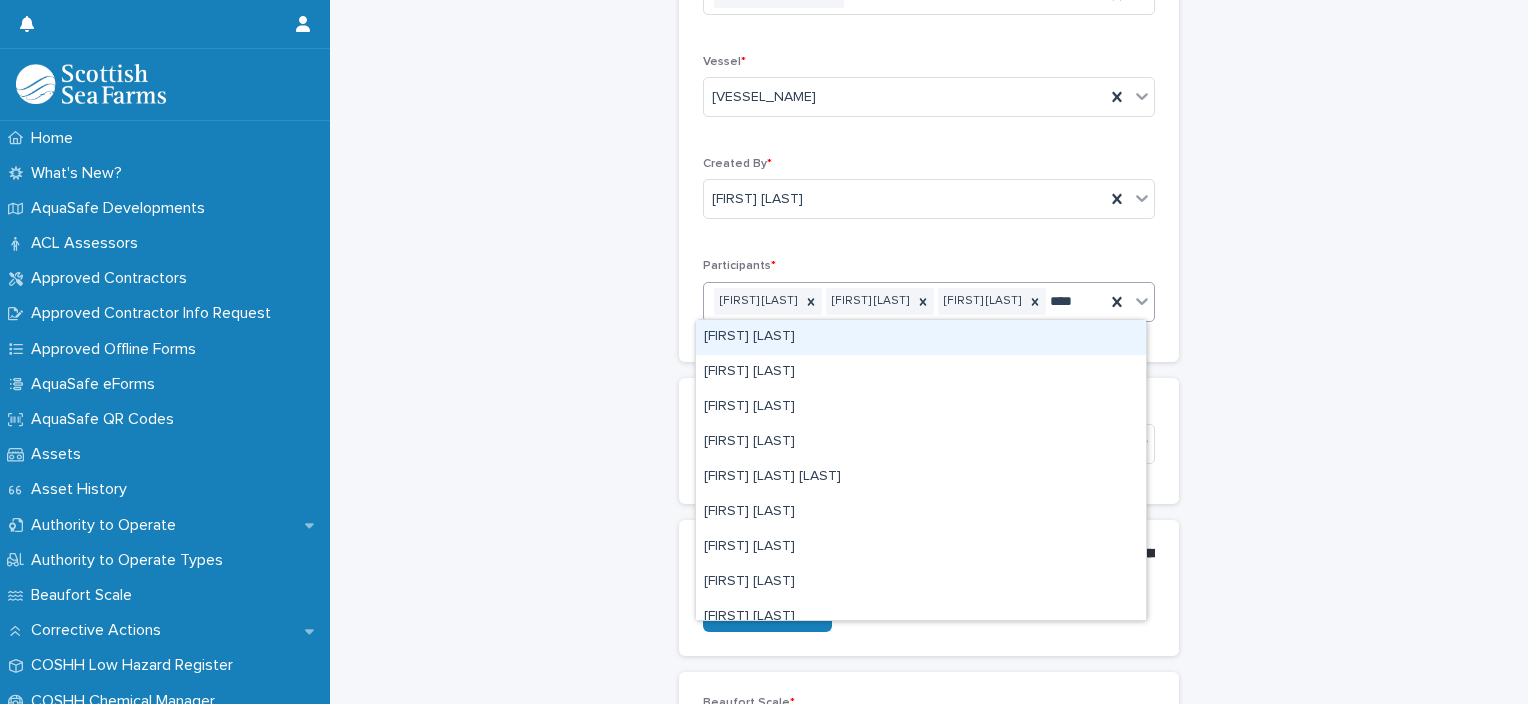 type on "*****" 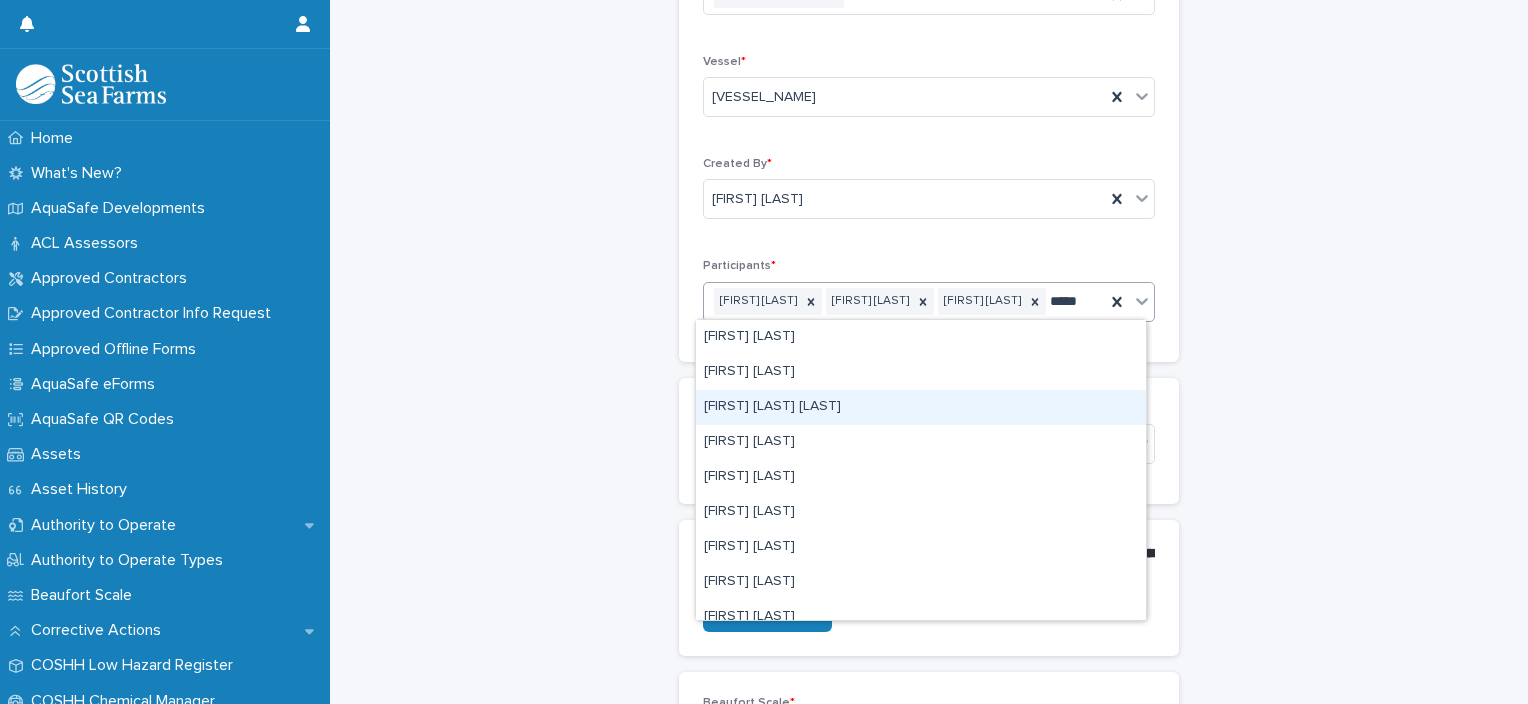 click on "[FIRST] [LAST] [LAST]" at bounding box center [921, 407] 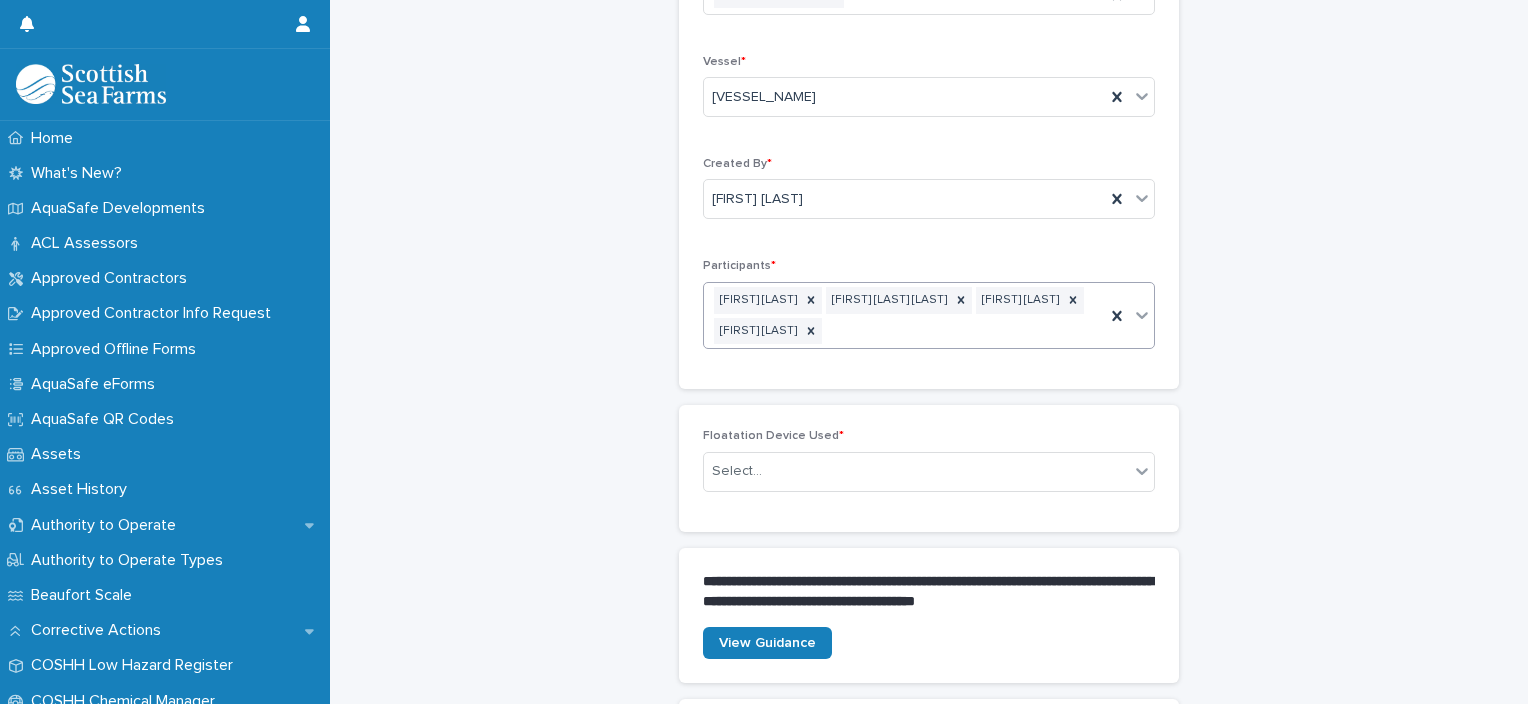 scroll, scrollTop: 440, scrollLeft: 0, axis: vertical 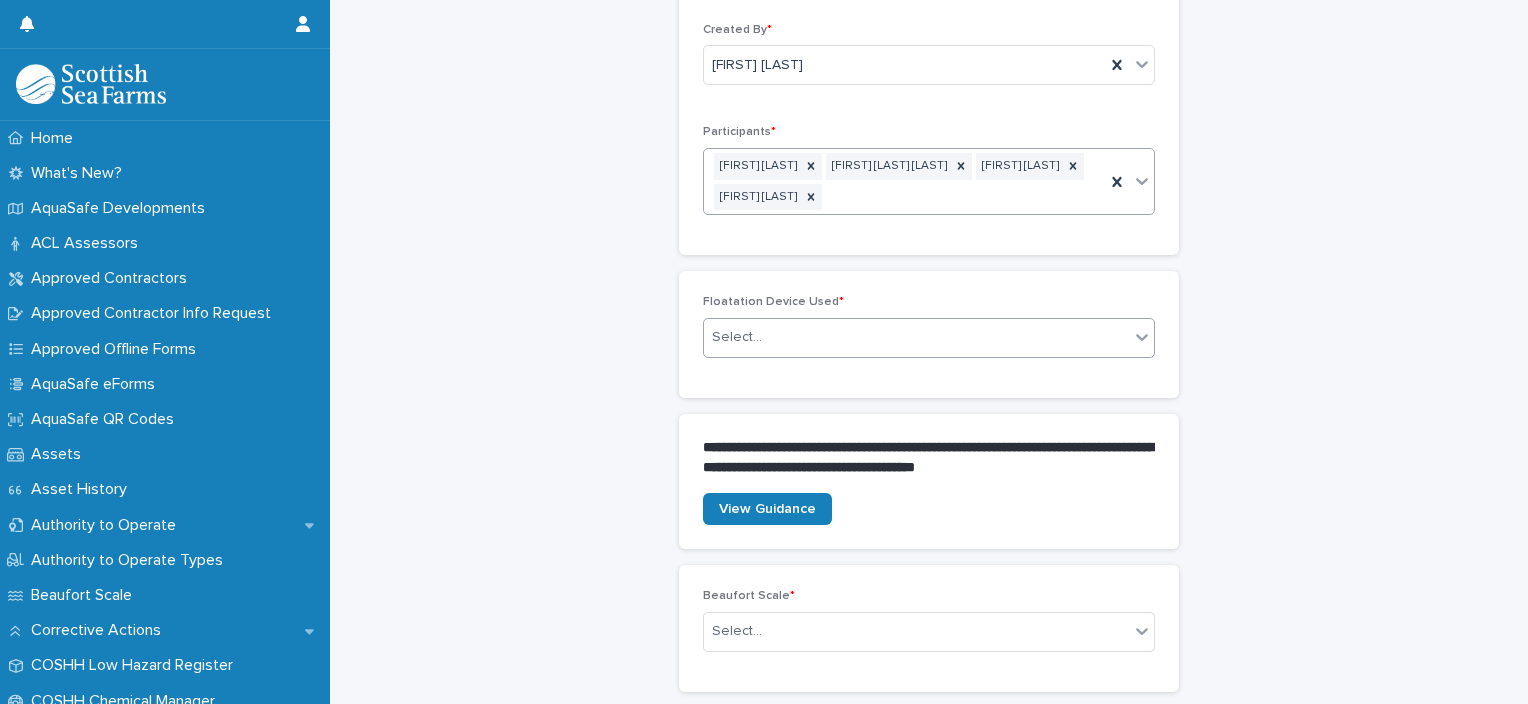 click 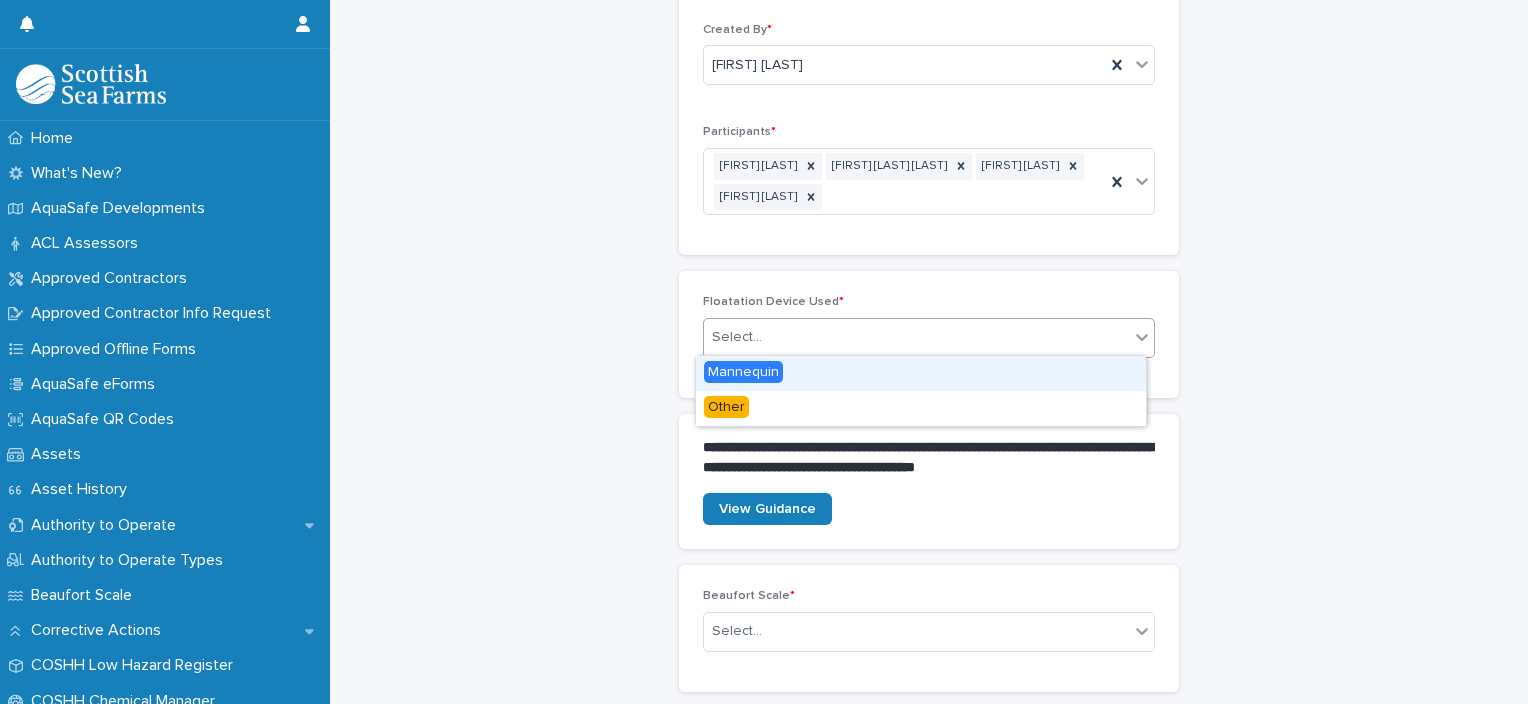 click on "Mannequin" at bounding box center (743, 372) 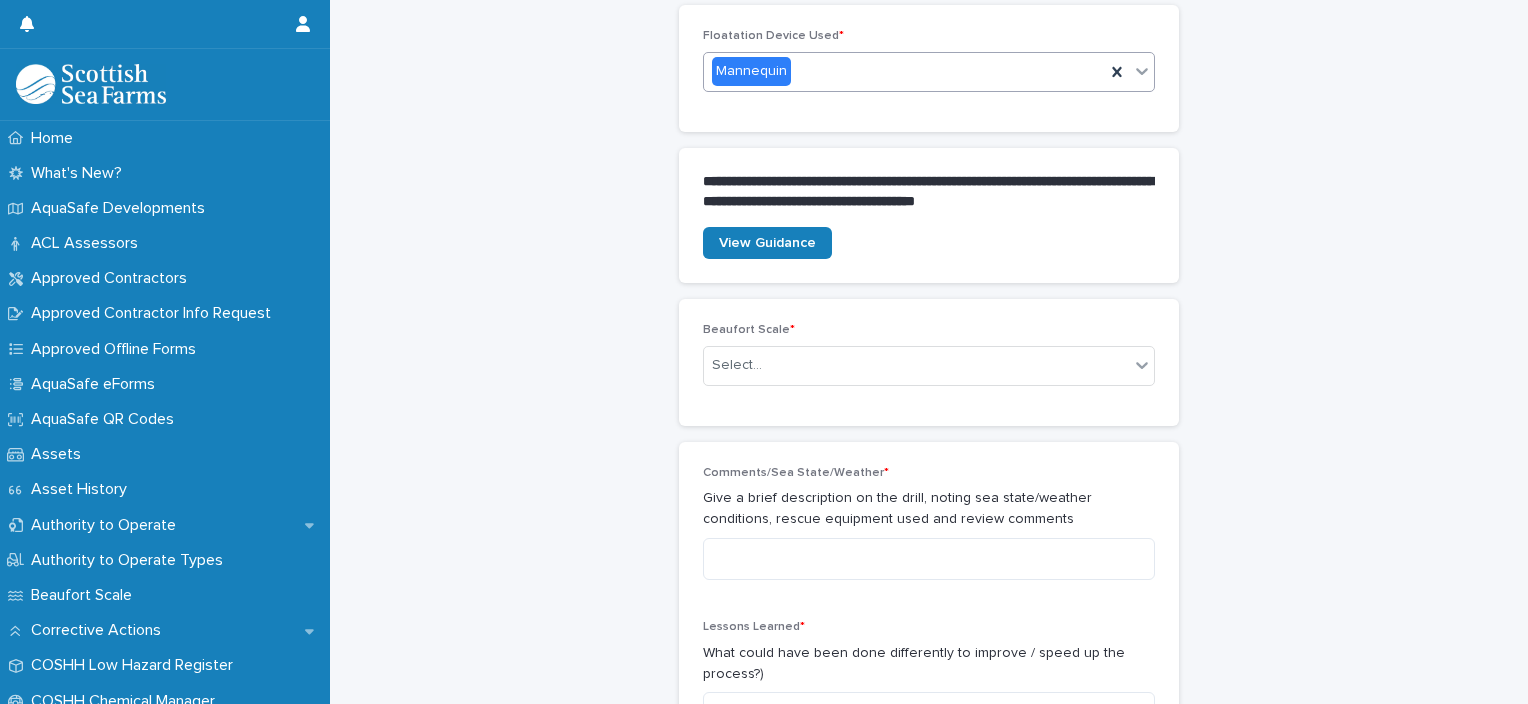 scroll, scrollTop: 853, scrollLeft: 0, axis: vertical 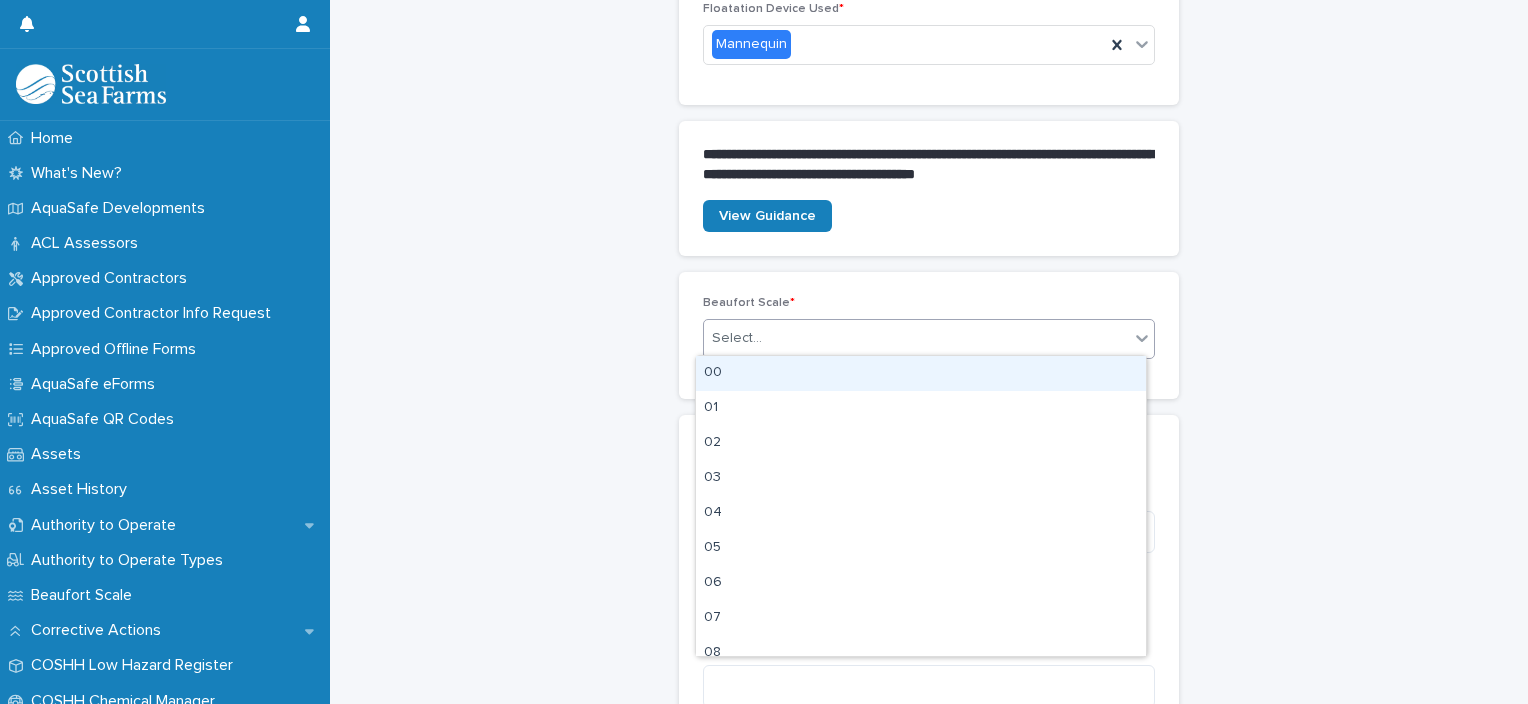 click 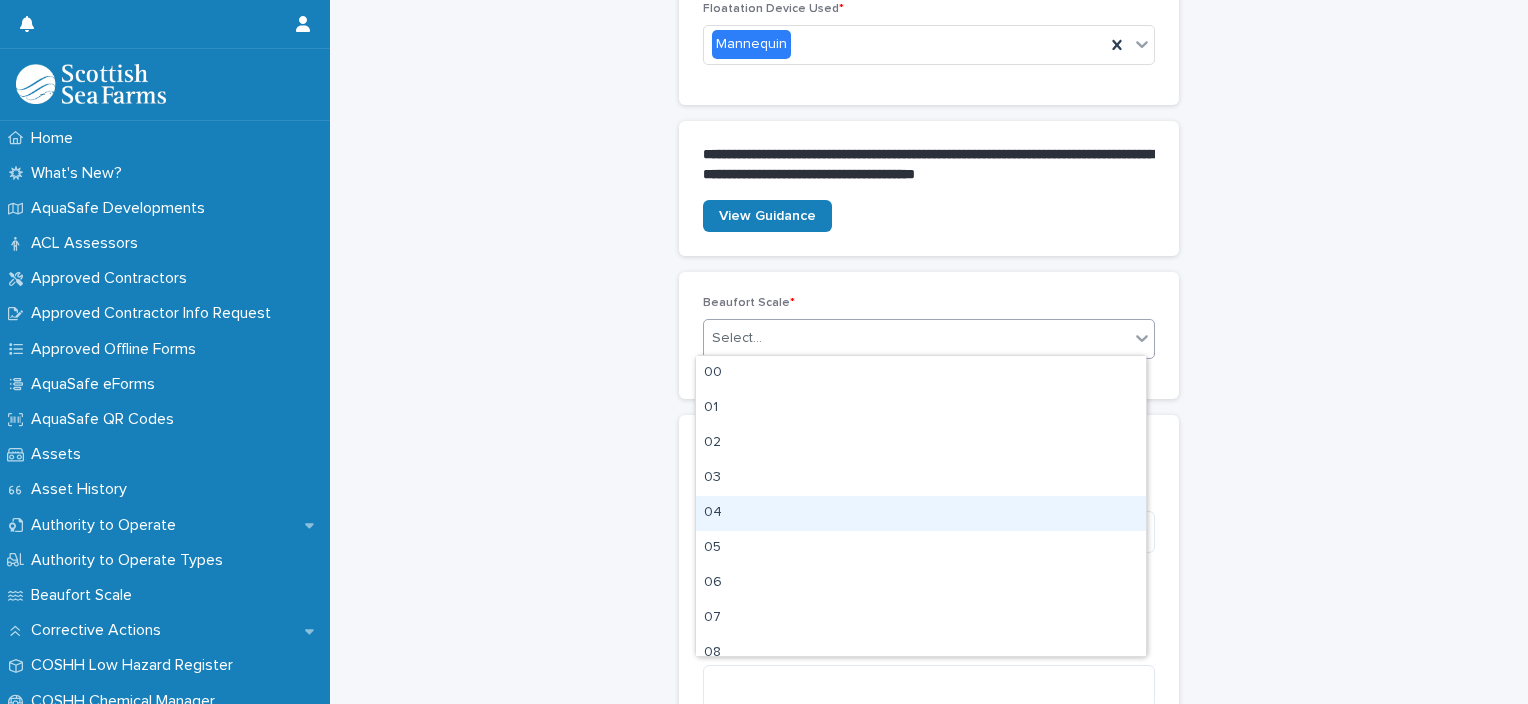 click on "04" at bounding box center (921, 513) 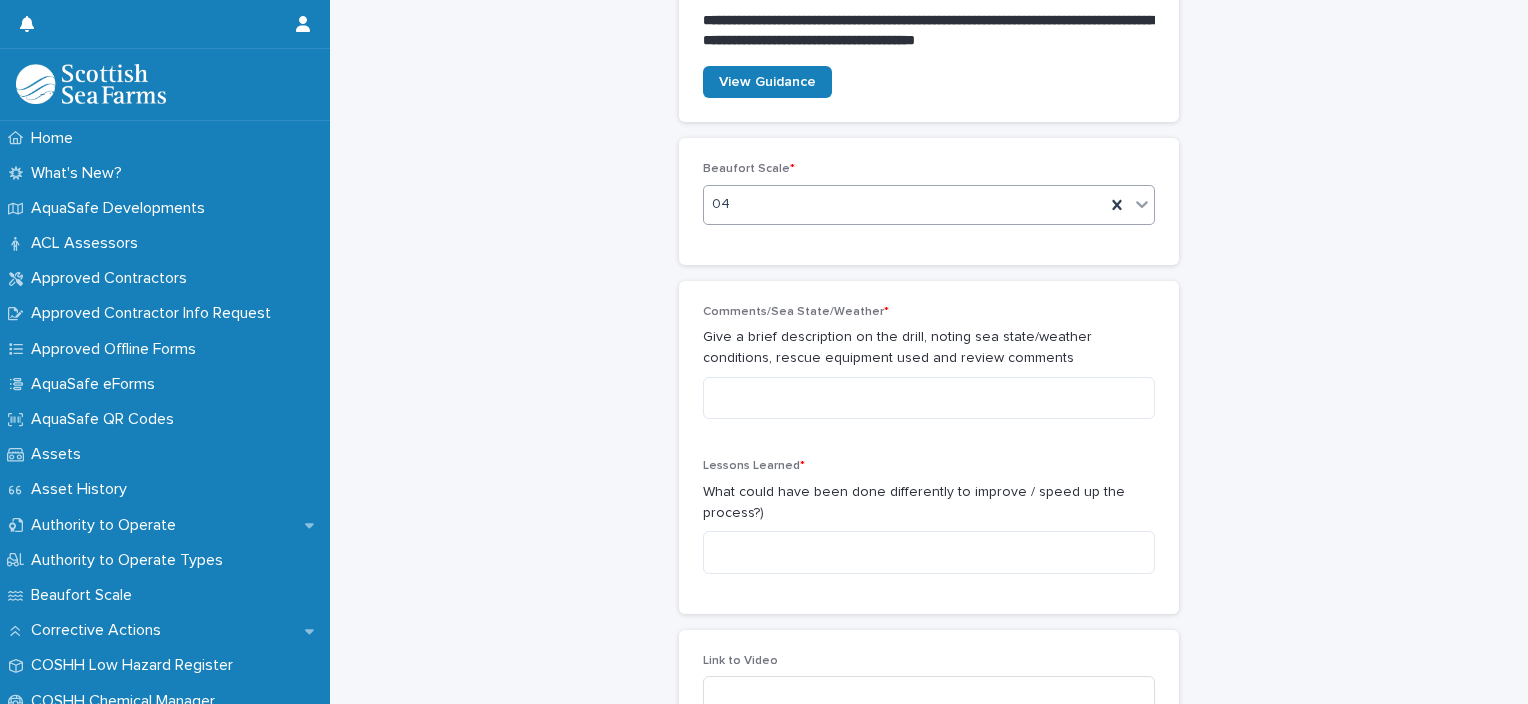 scroll, scrollTop: 1027, scrollLeft: 0, axis: vertical 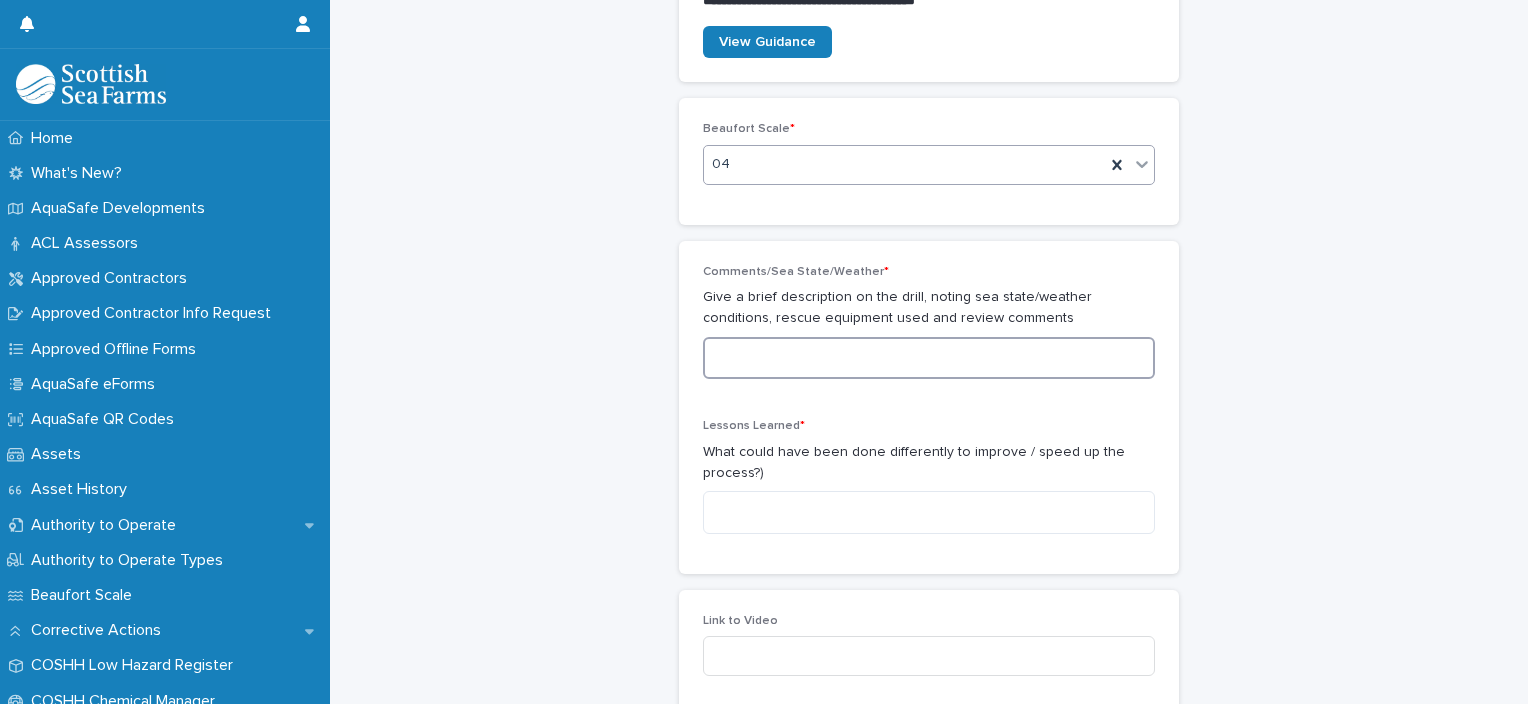 click at bounding box center (929, 358) 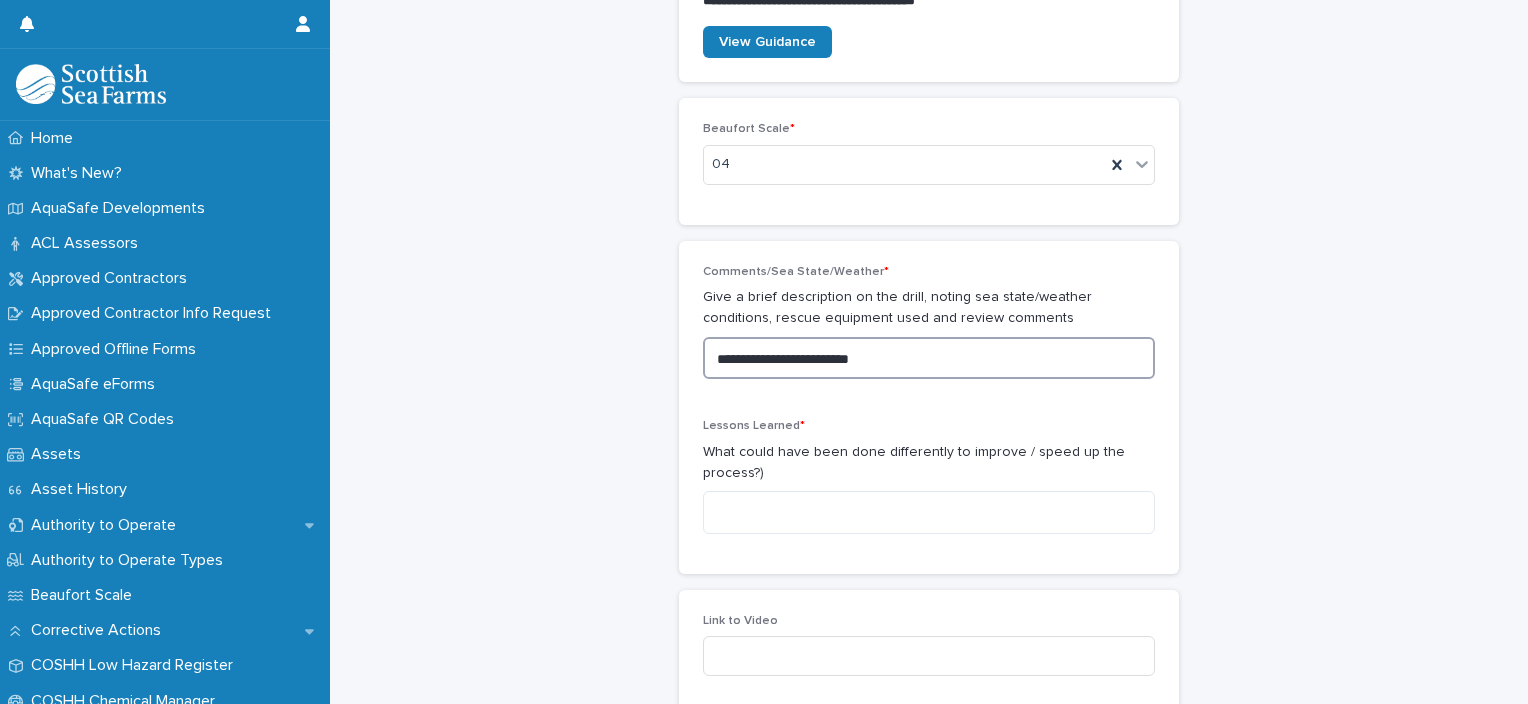click on "**********" at bounding box center (929, 358) 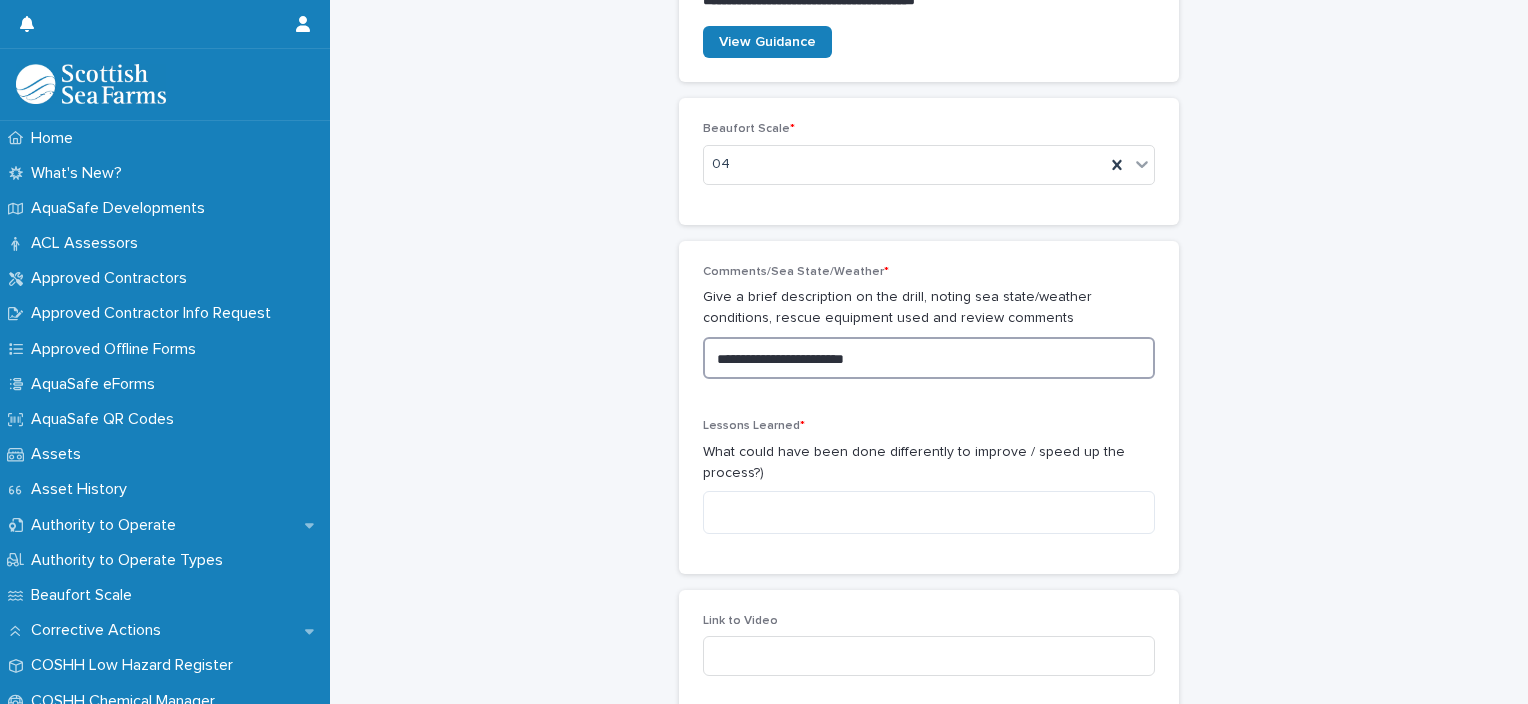 click on "**********" at bounding box center (929, 358) 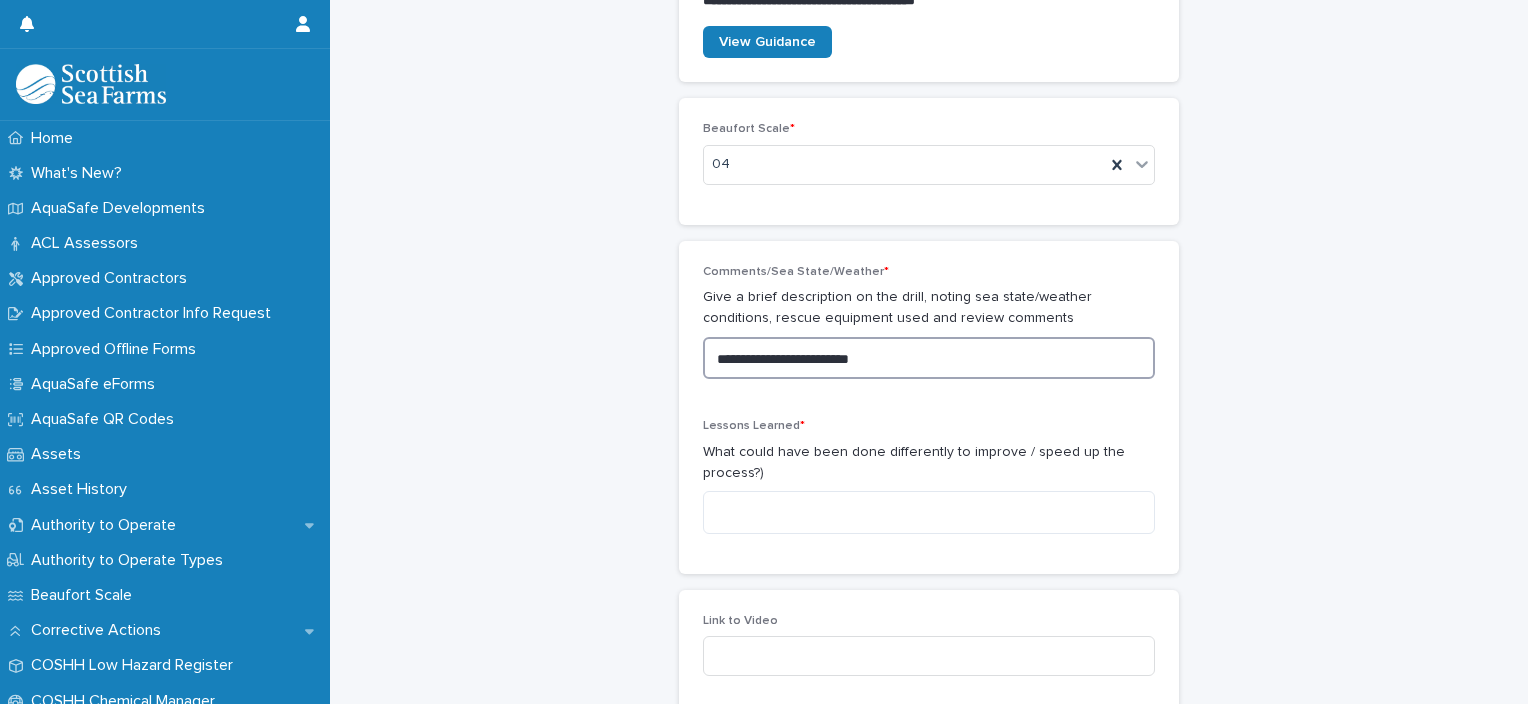 click on "**********" at bounding box center (929, 358) 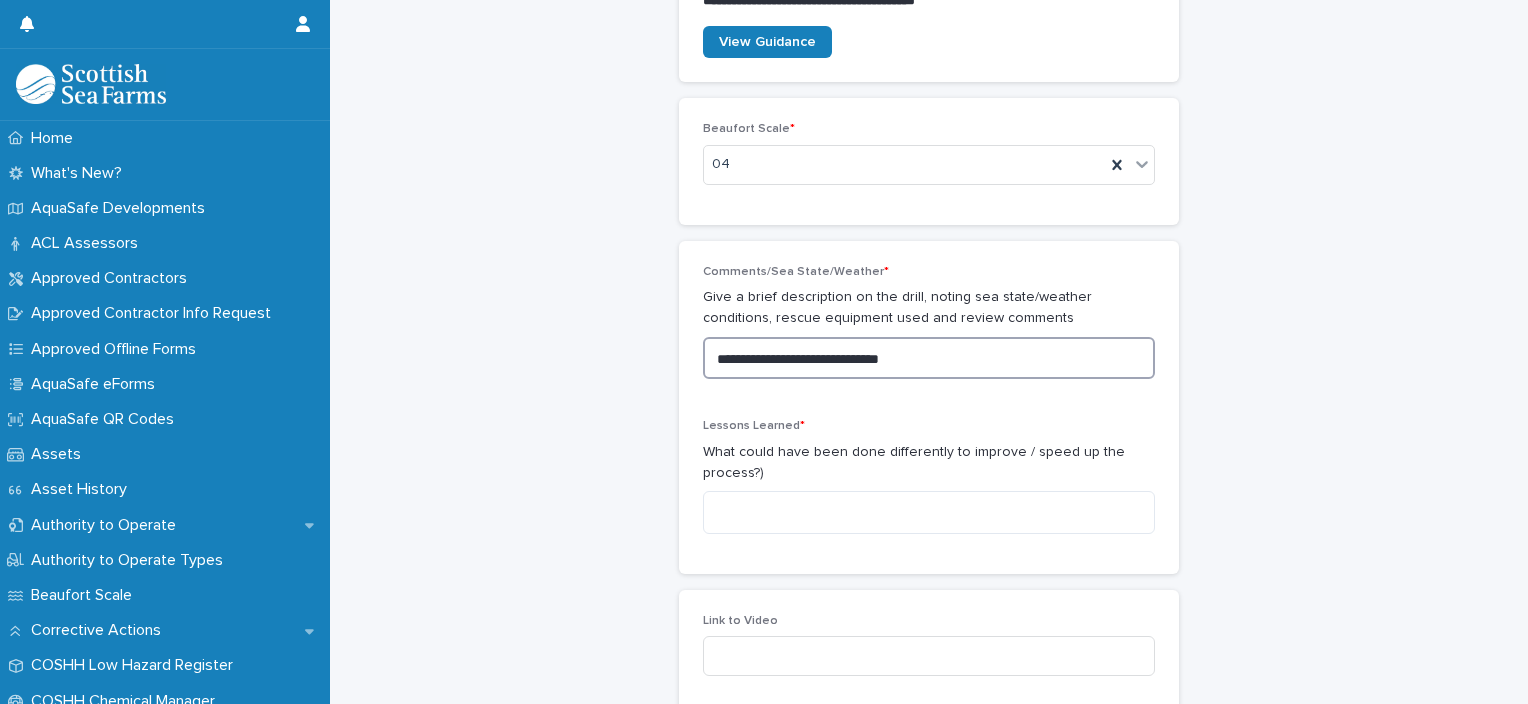 click on "**********" at bounding box center (929, 358) 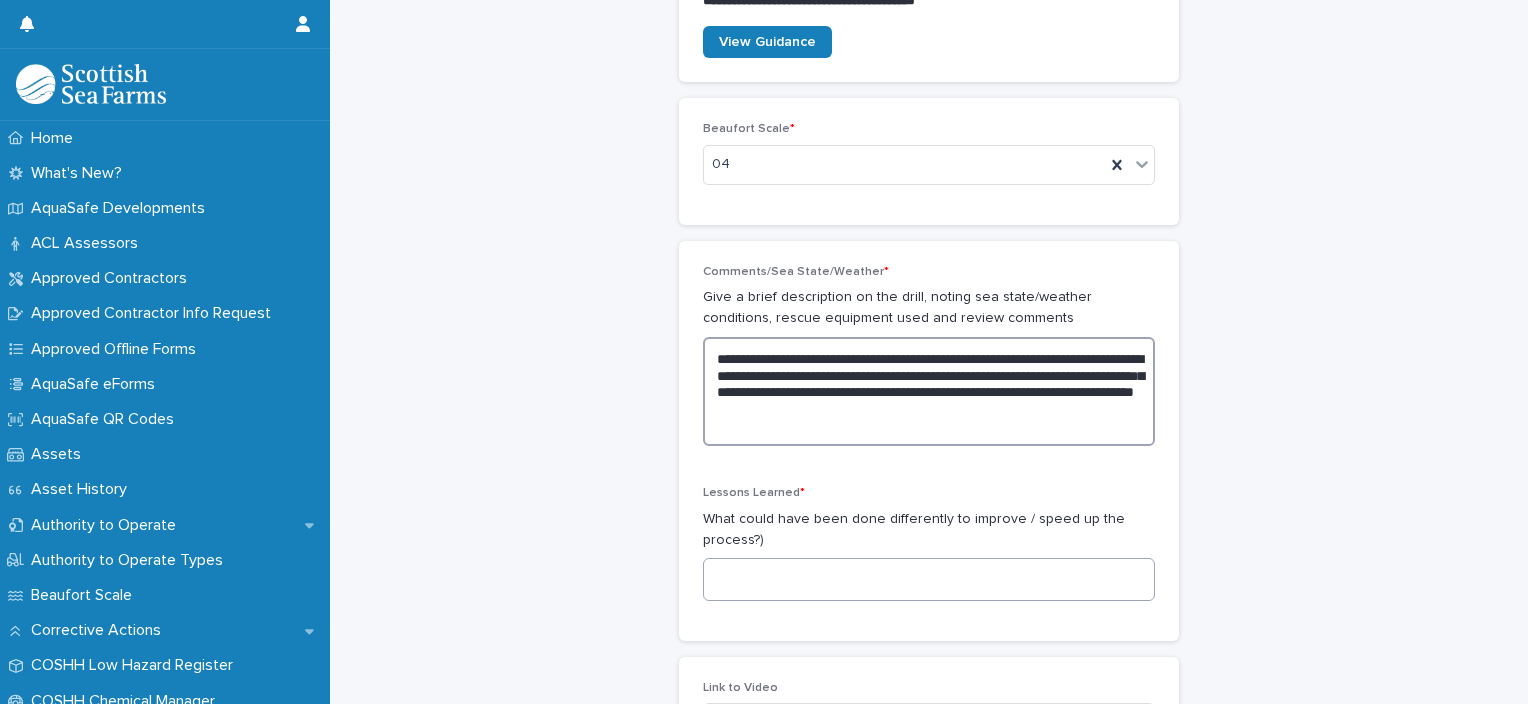 type on "**********" 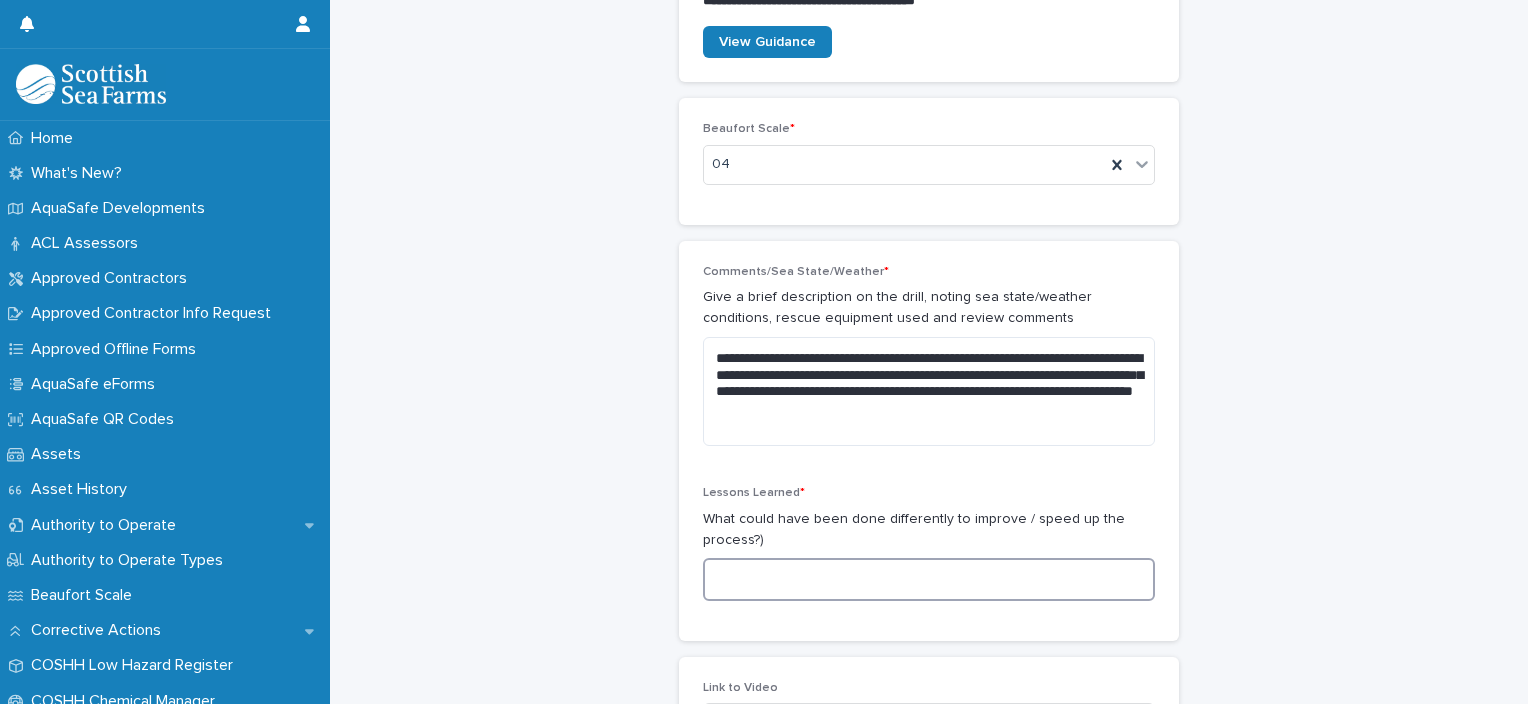 click at bounding box center [929, 579] 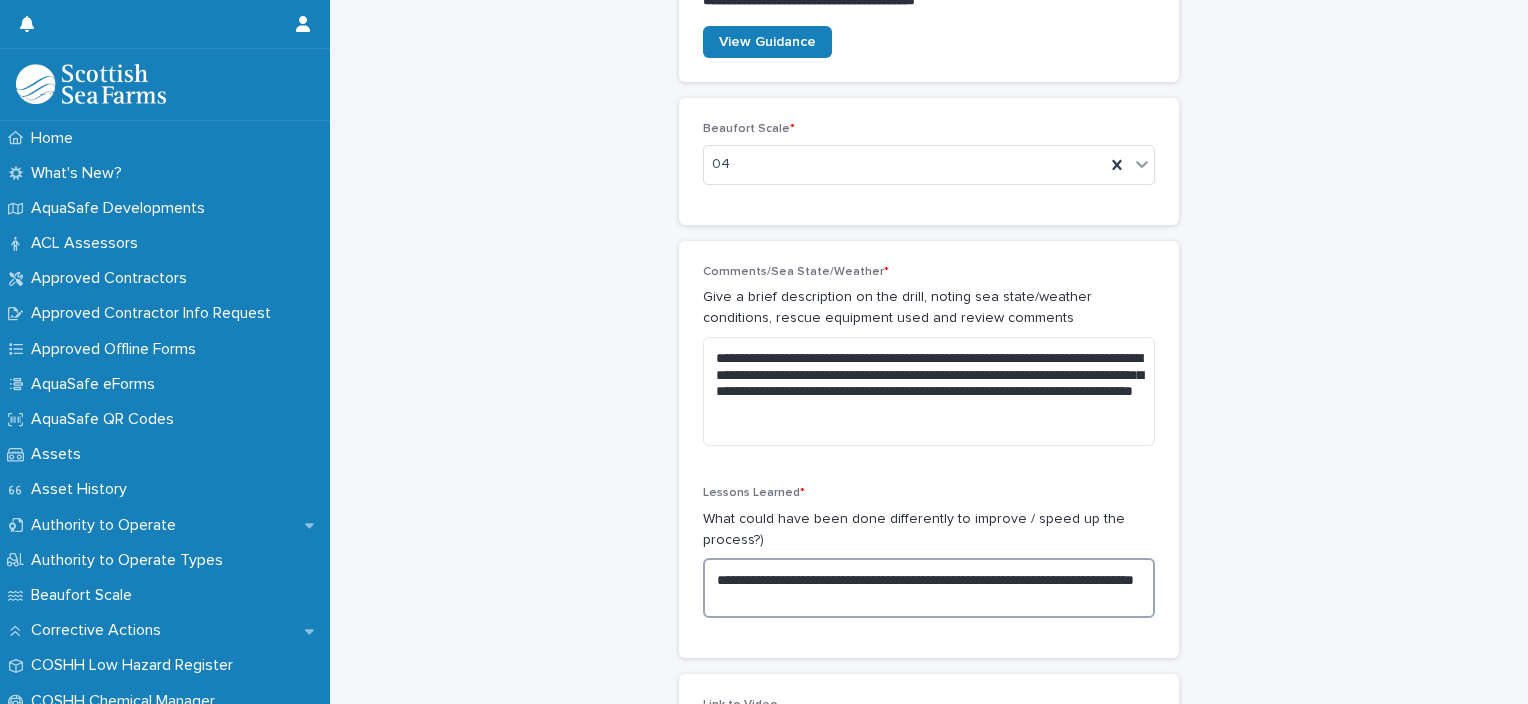 click on "**********" at bounding box center [929, 588] 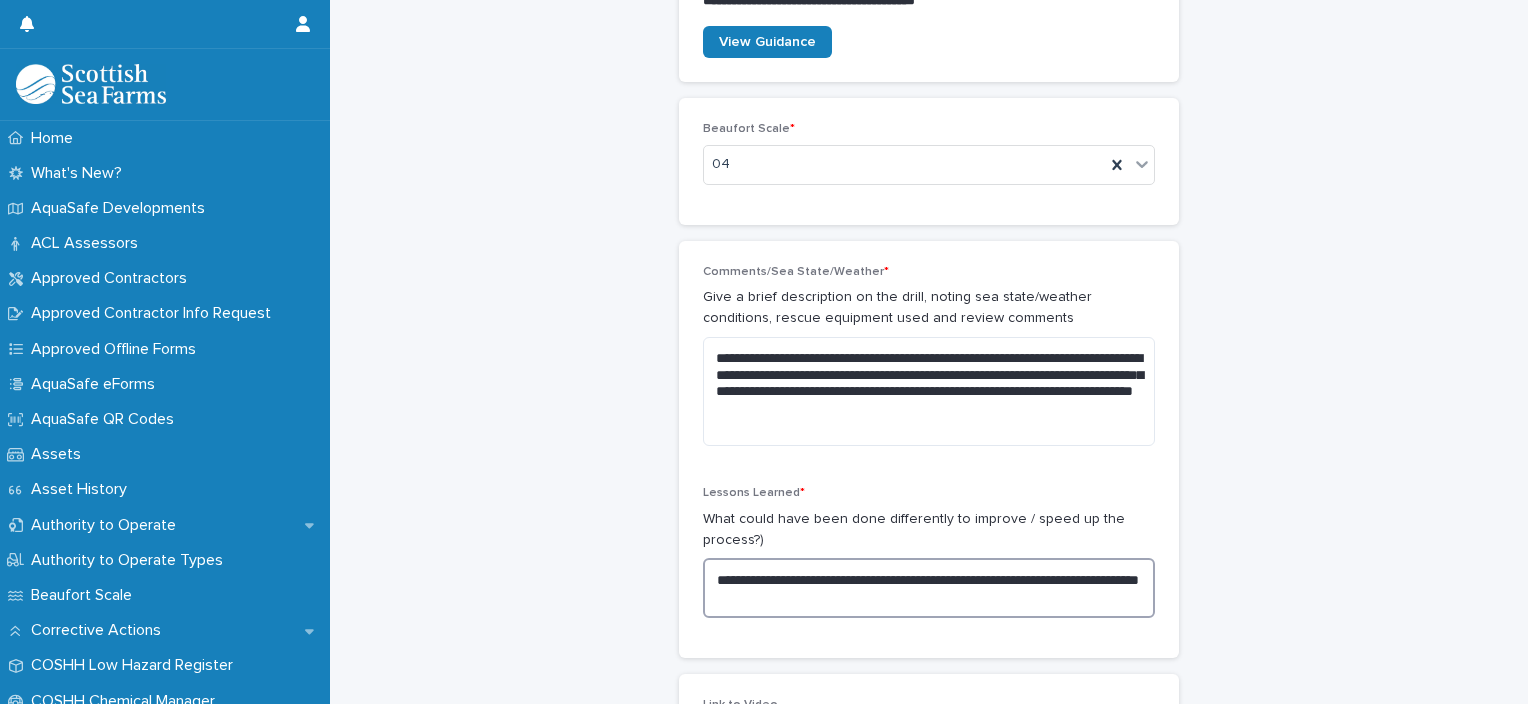 click on "**********" at bounding box center (929, 588) 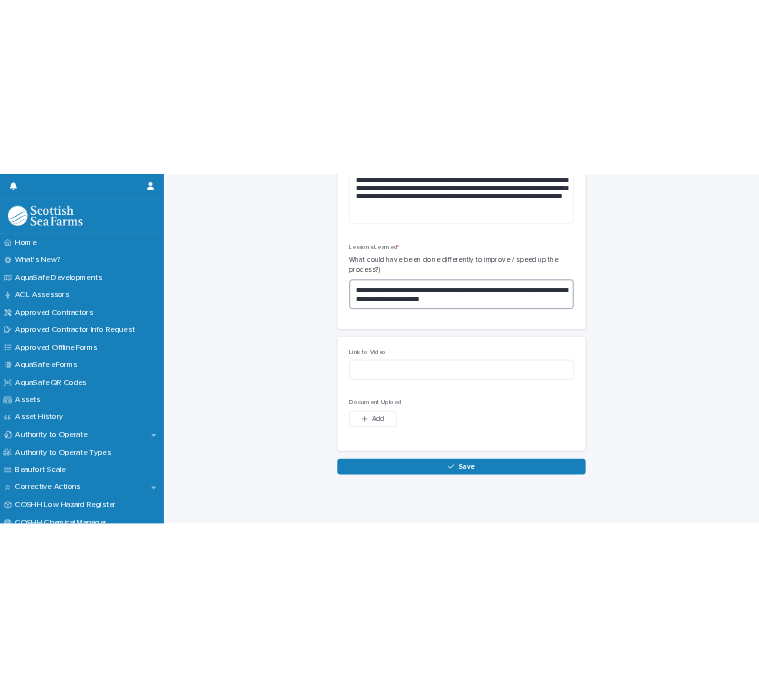 scroll, scrollTop: 1385, scrollLeft: 0, axis: vertical 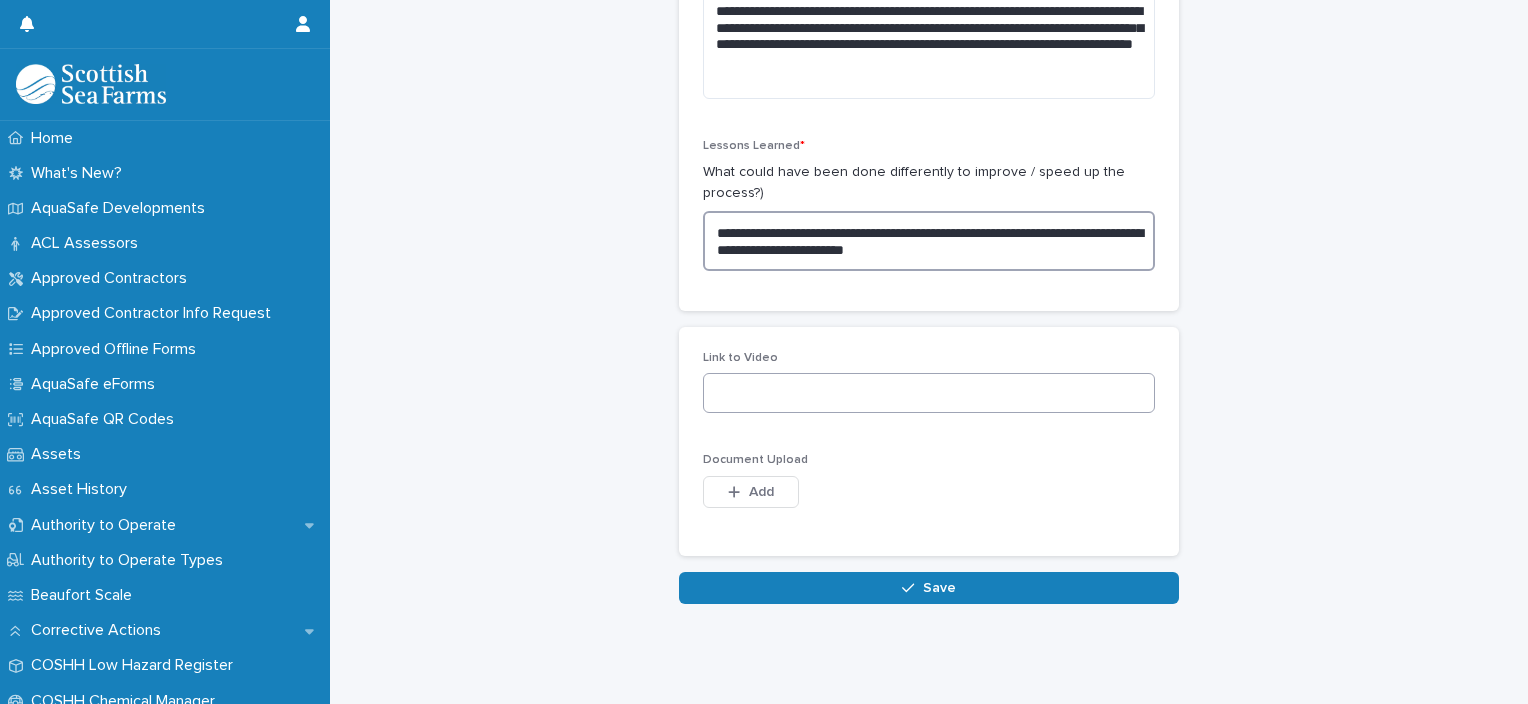 type on "**********" 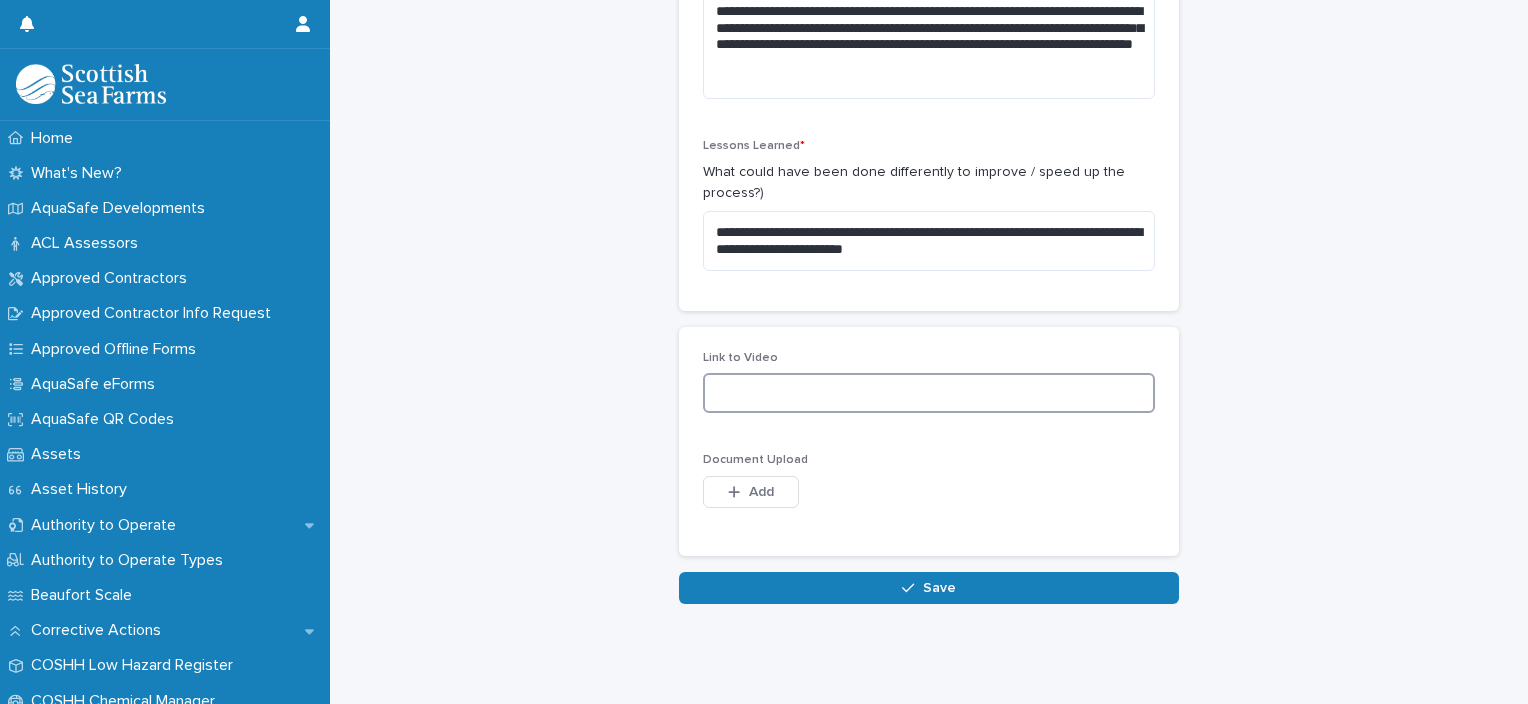 click at bounding box center (929, 393) 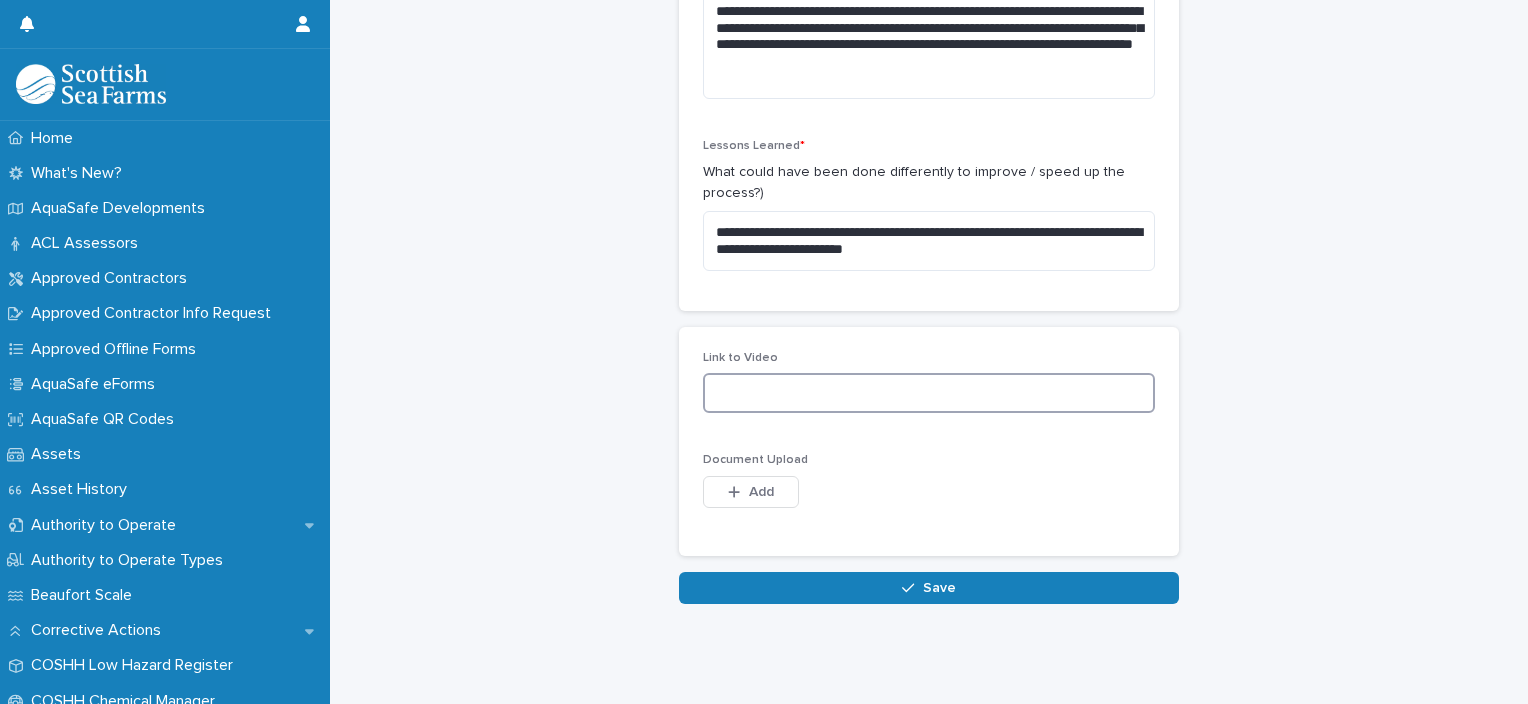 click at bounding box center (929, 393) 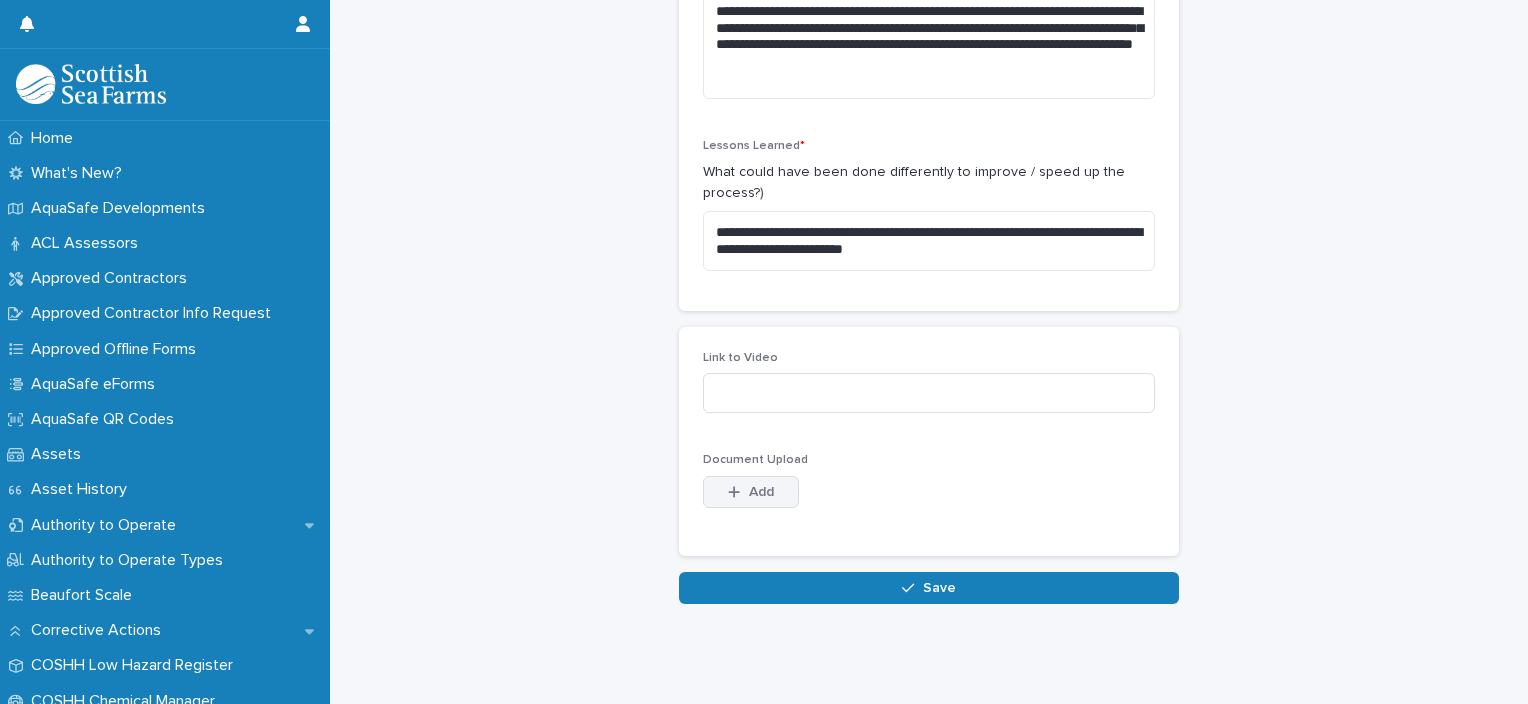 click on "Add" at bounding box center [761, 492] 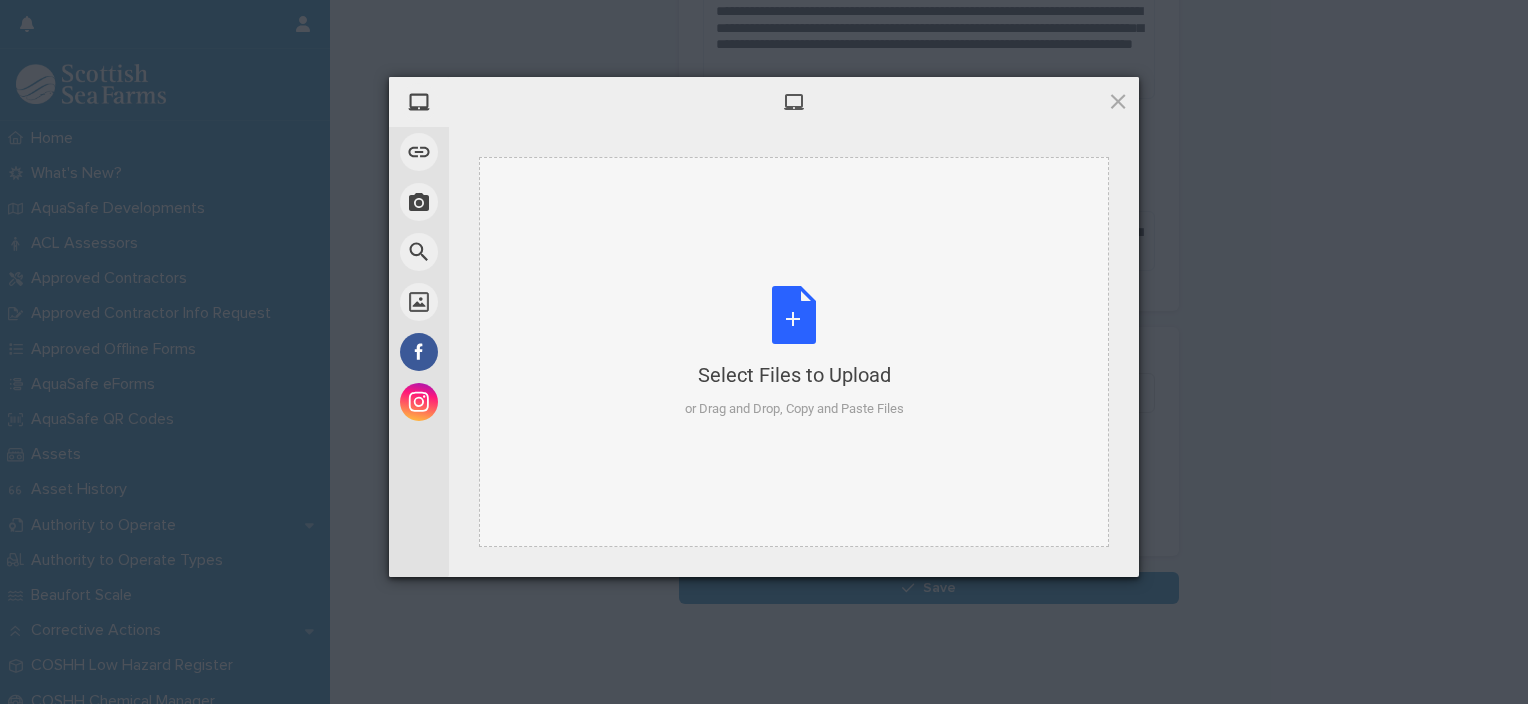 click on "Select Files to Upload
or Drag and Drop, Copy and Paste Files" at bounding box center (794, 352) 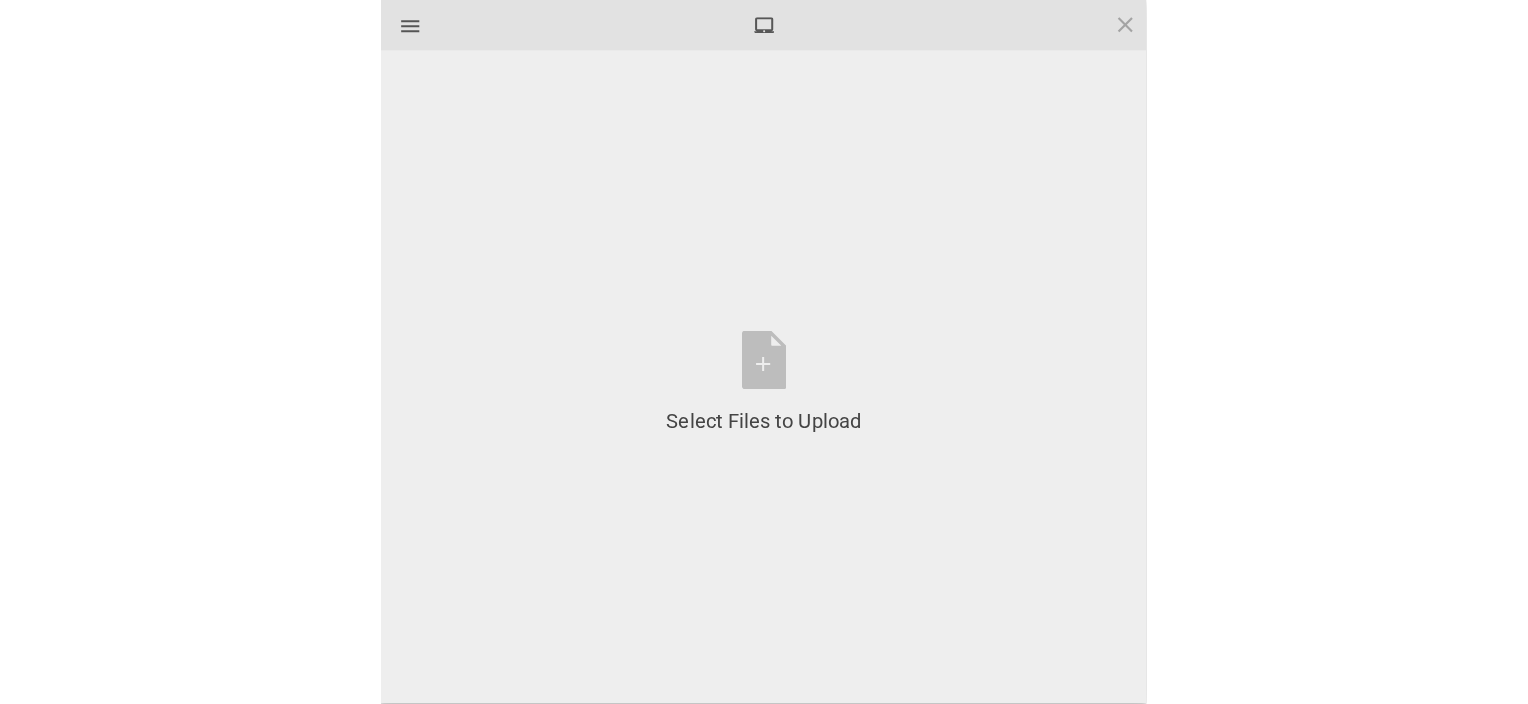 scroll, scrollTop: 1215, scrollLeft: 0, axis: vertical 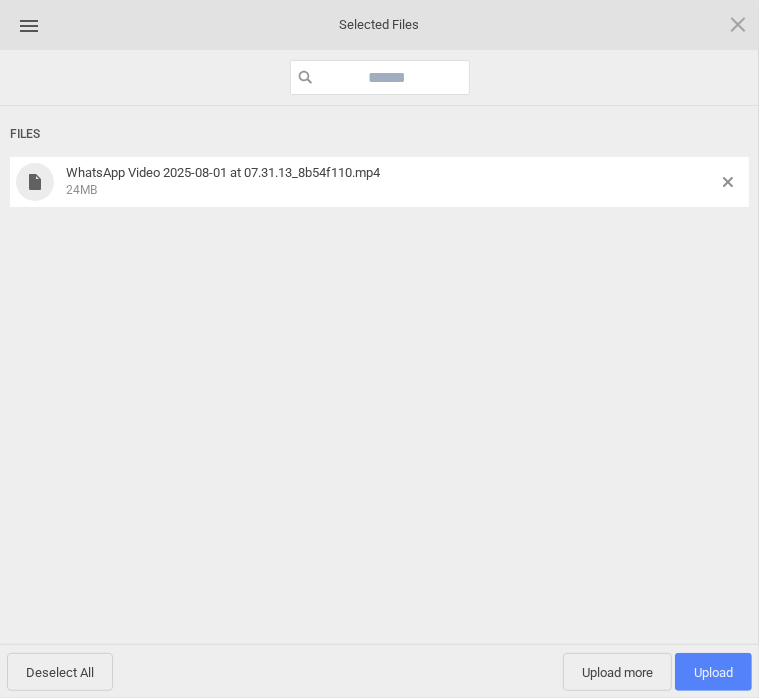 click on "Upload
1" at bounding box center [713, 672] 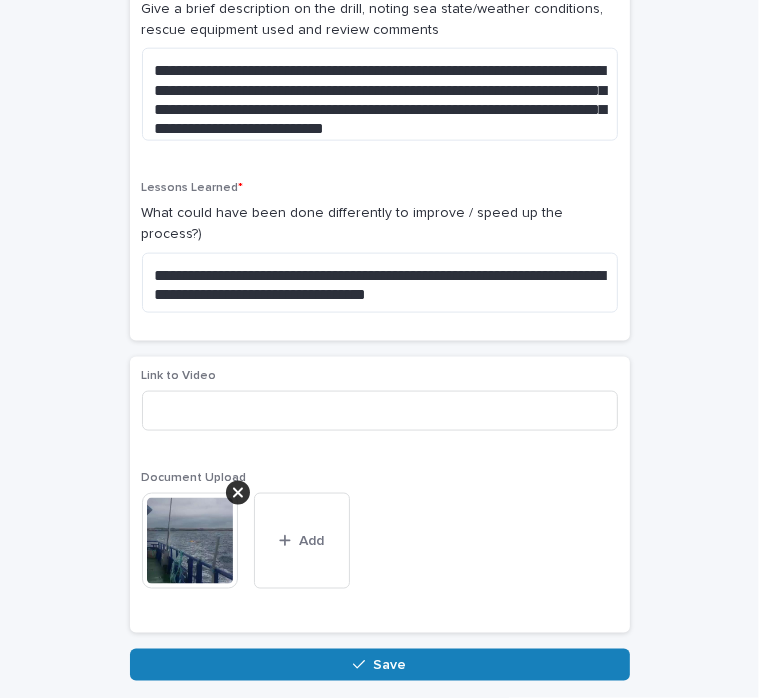 click at bounding box center (190, 541) 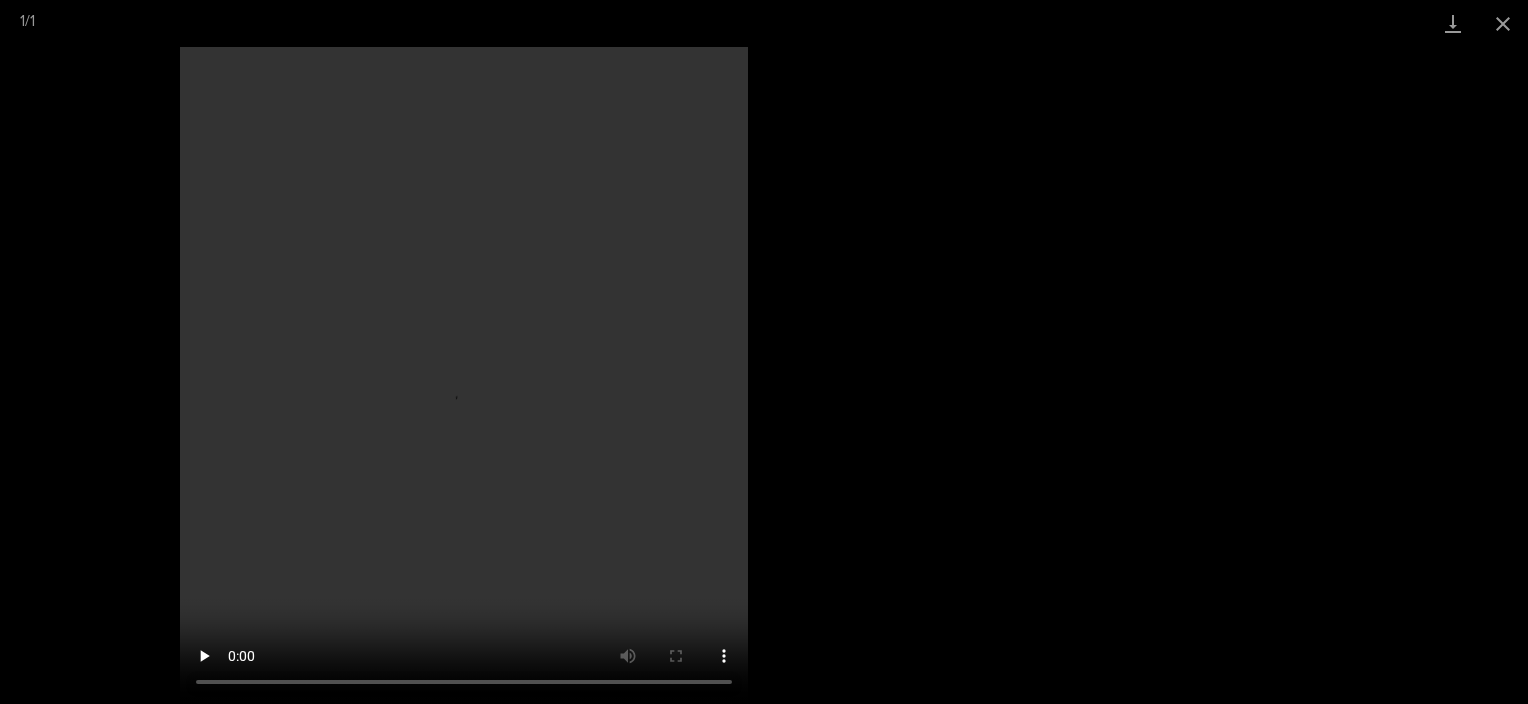 scroll, scrollTop: 1151, scrollLeft: 0, axis: vertical 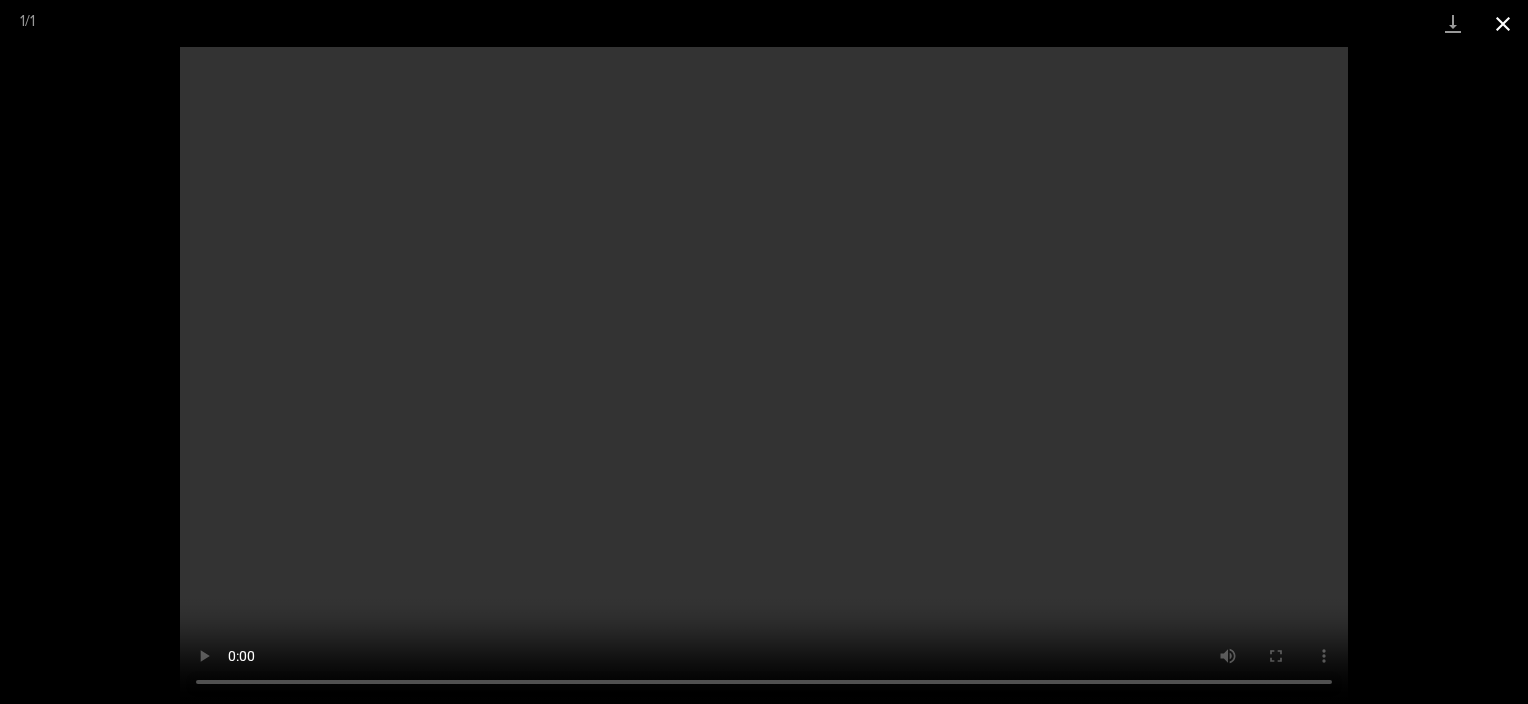 click at bounding box center [1503, 23] 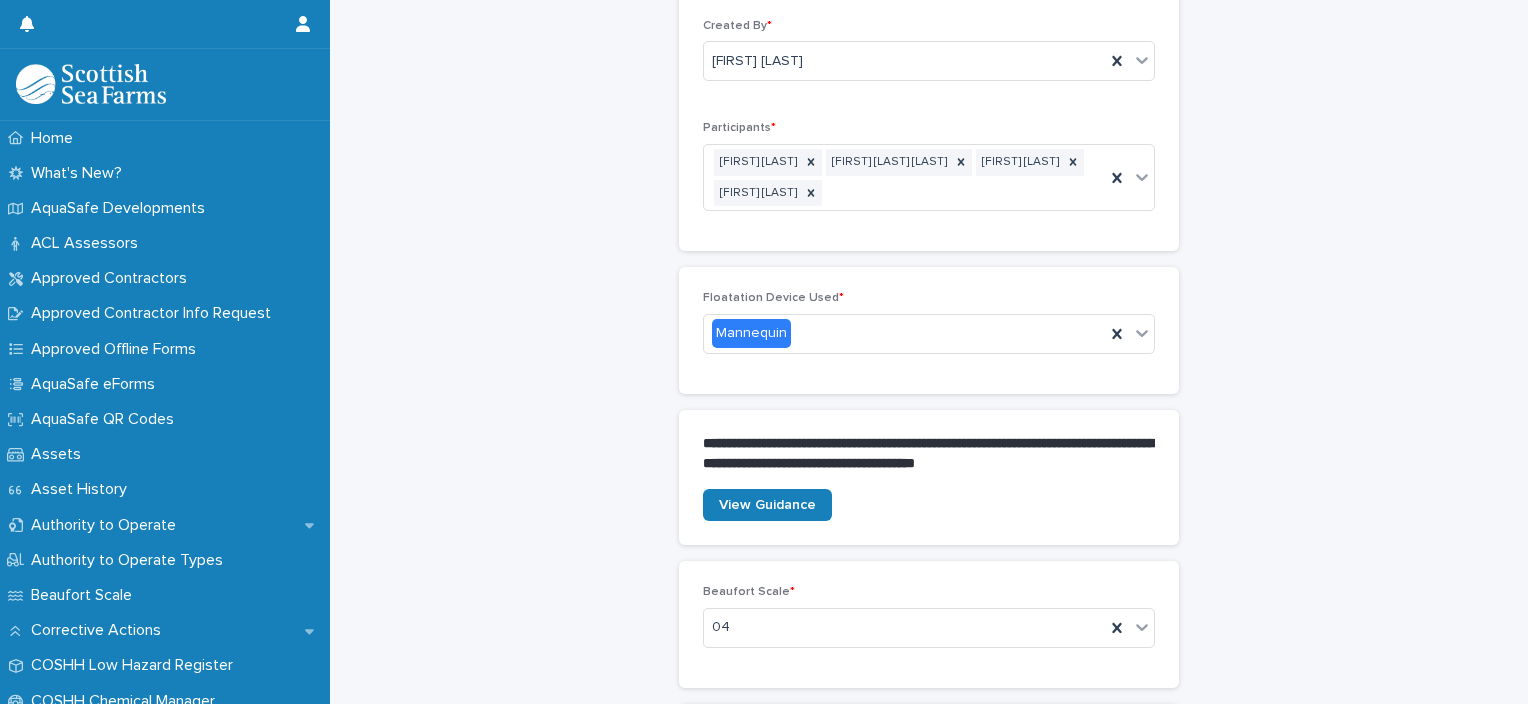 scroll, scrollTop: 378, scrollLeft: 0, axis: vertical 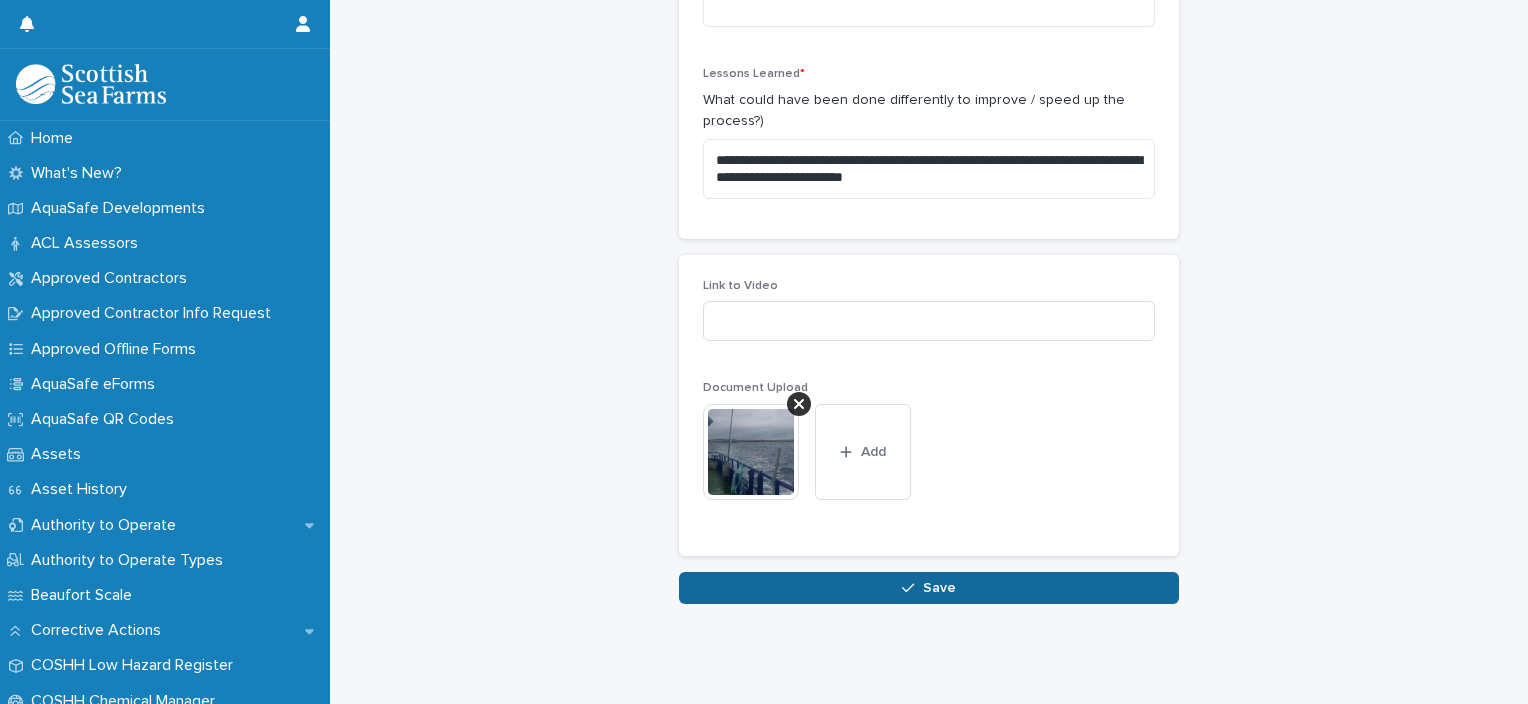 click on "Save" at bounding box center [939, 588] 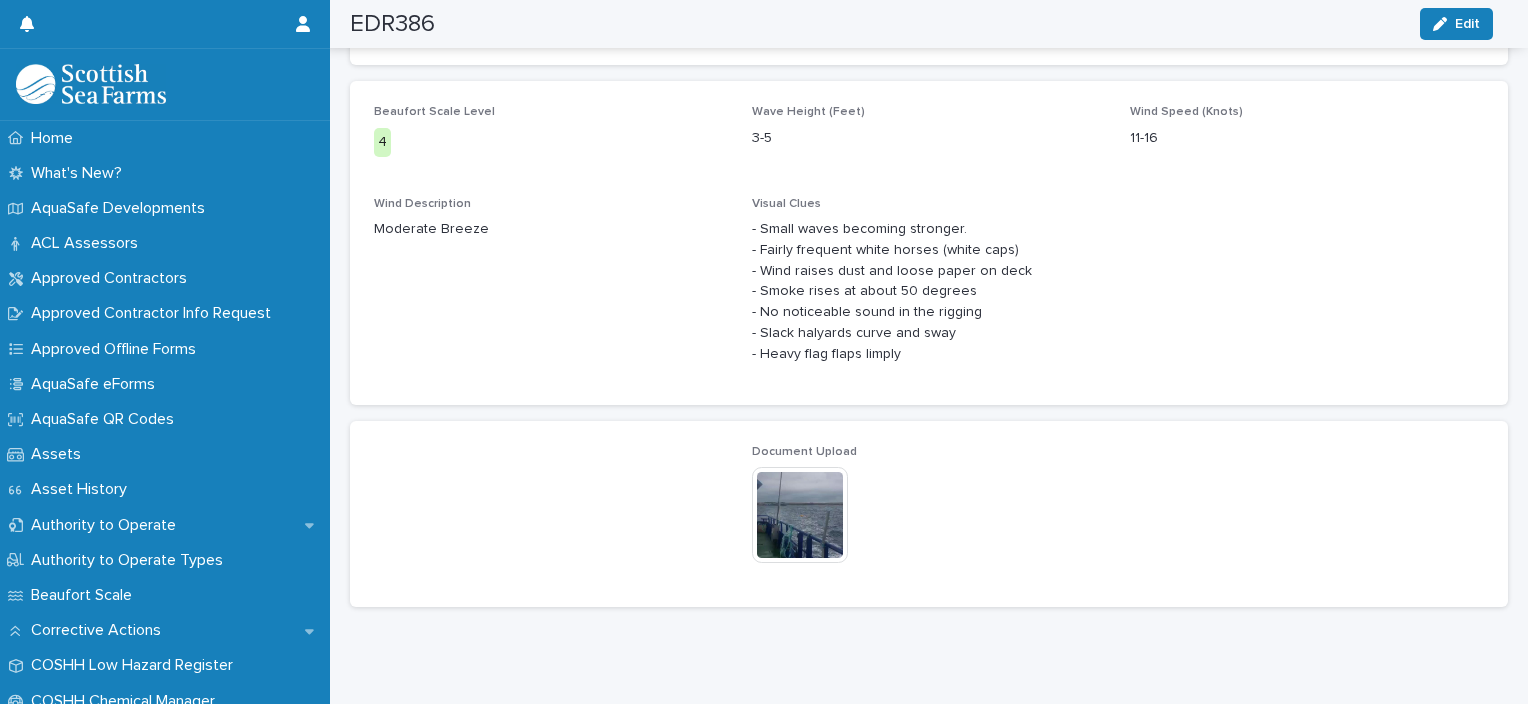 scroll, scrollTop: 993, scrollLeft: 0, axis: vertical 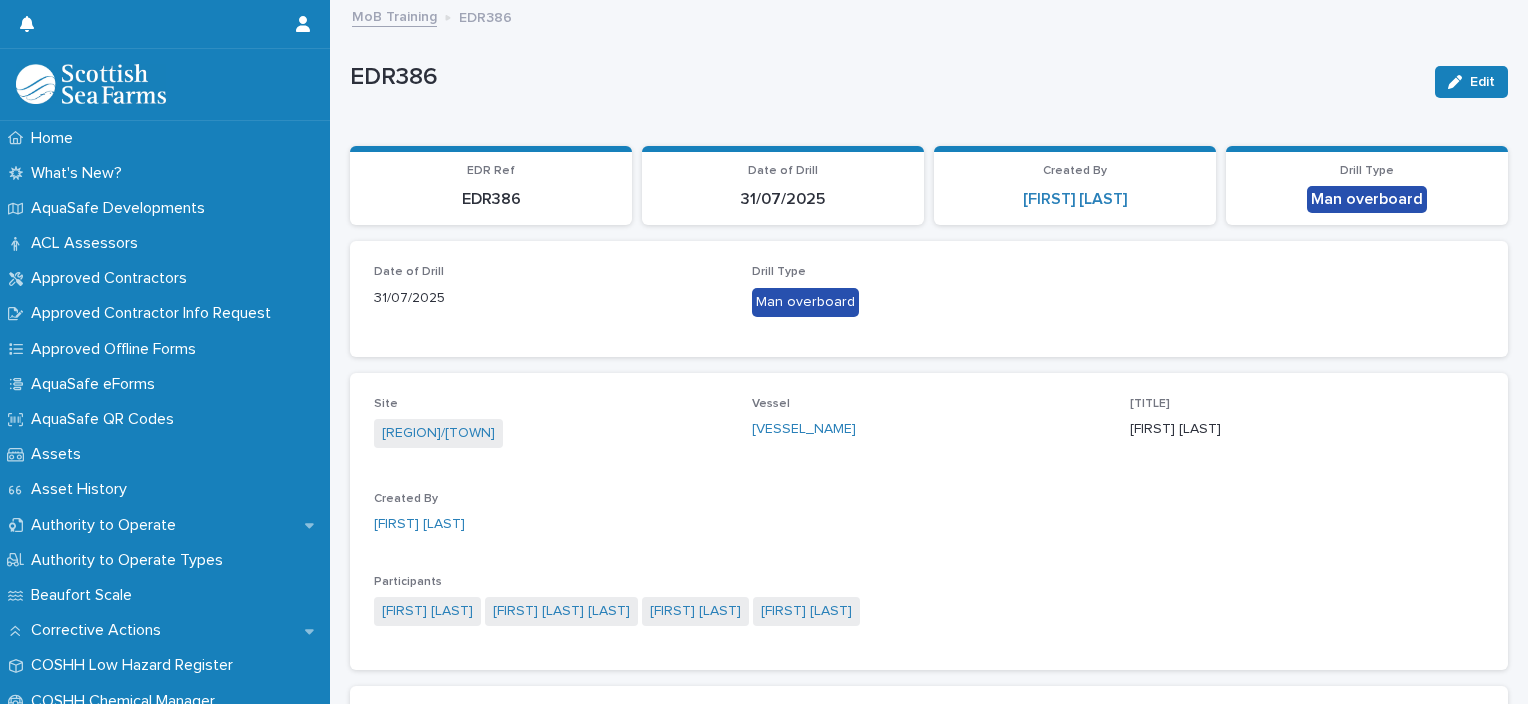 click on "MoB Training EDR386" at bounding box center [938, 18] 